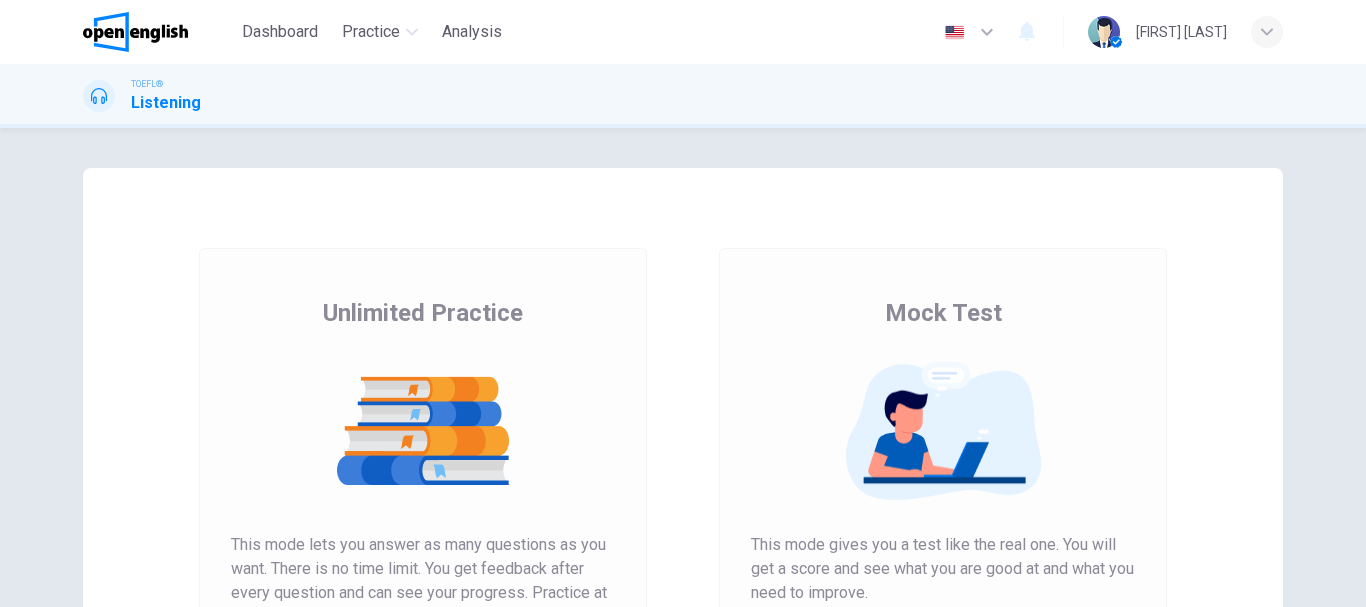 scroll, scrollTop: 0, scrollLeft: 0, axis: both 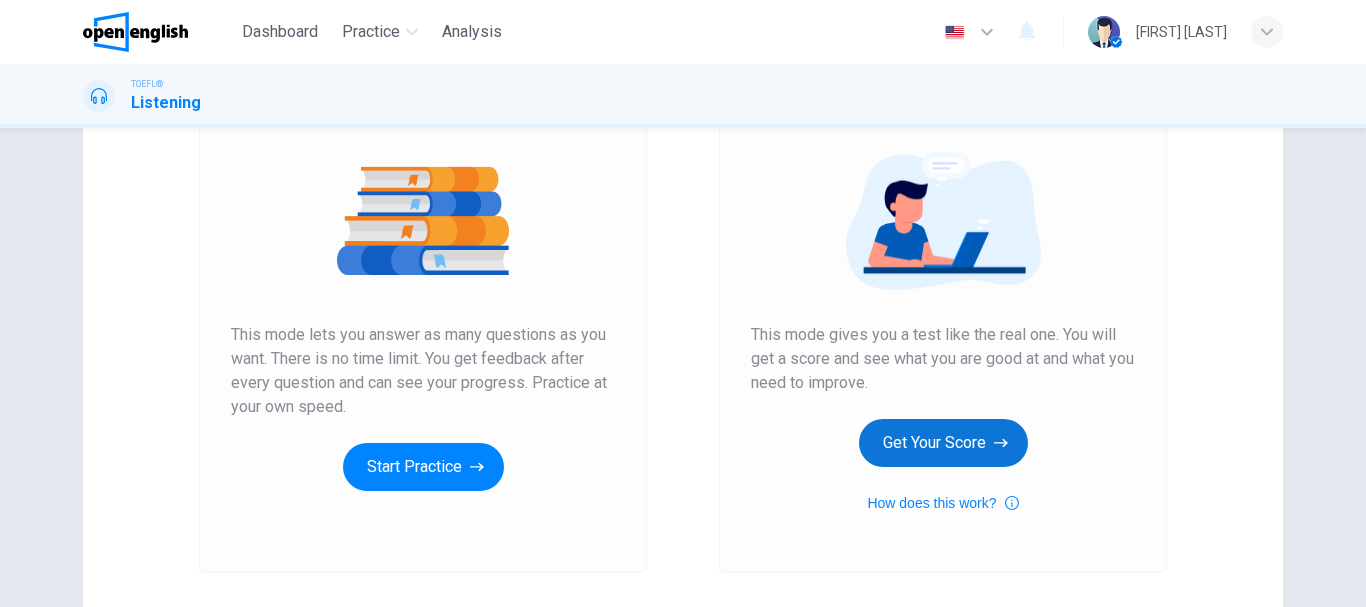 click on "Get Your Score" at bounding box center [943, 443] 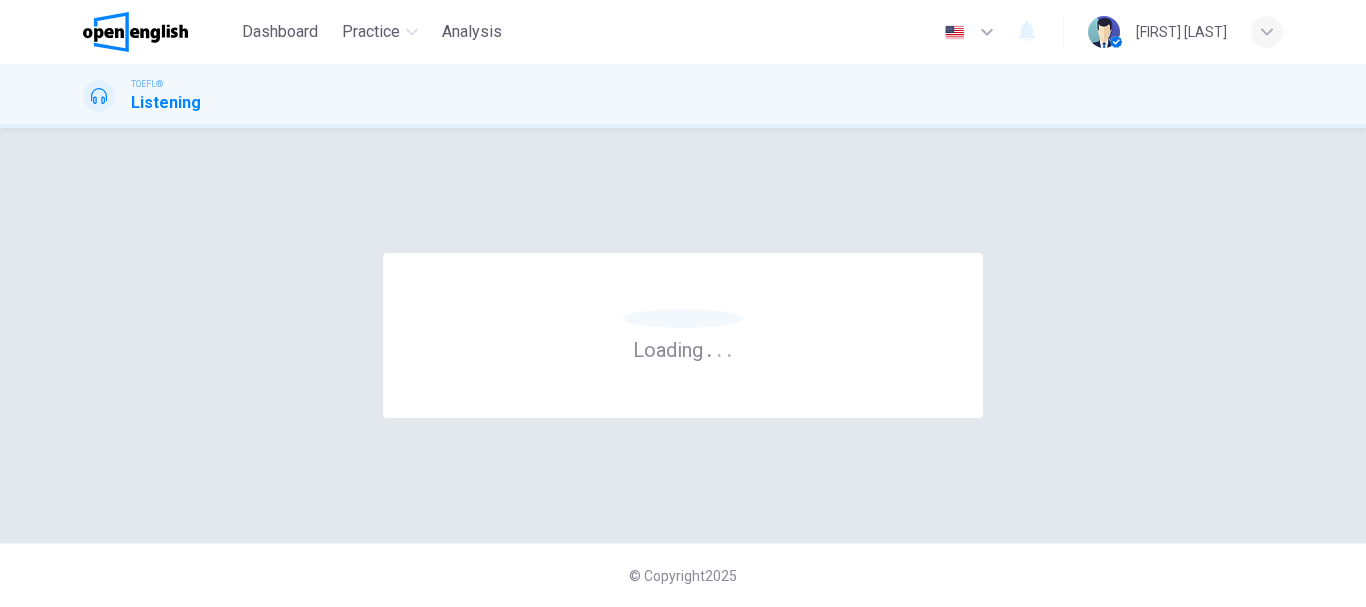 scroll, scrollTop: 0, scrollLeft: 0, axis: both 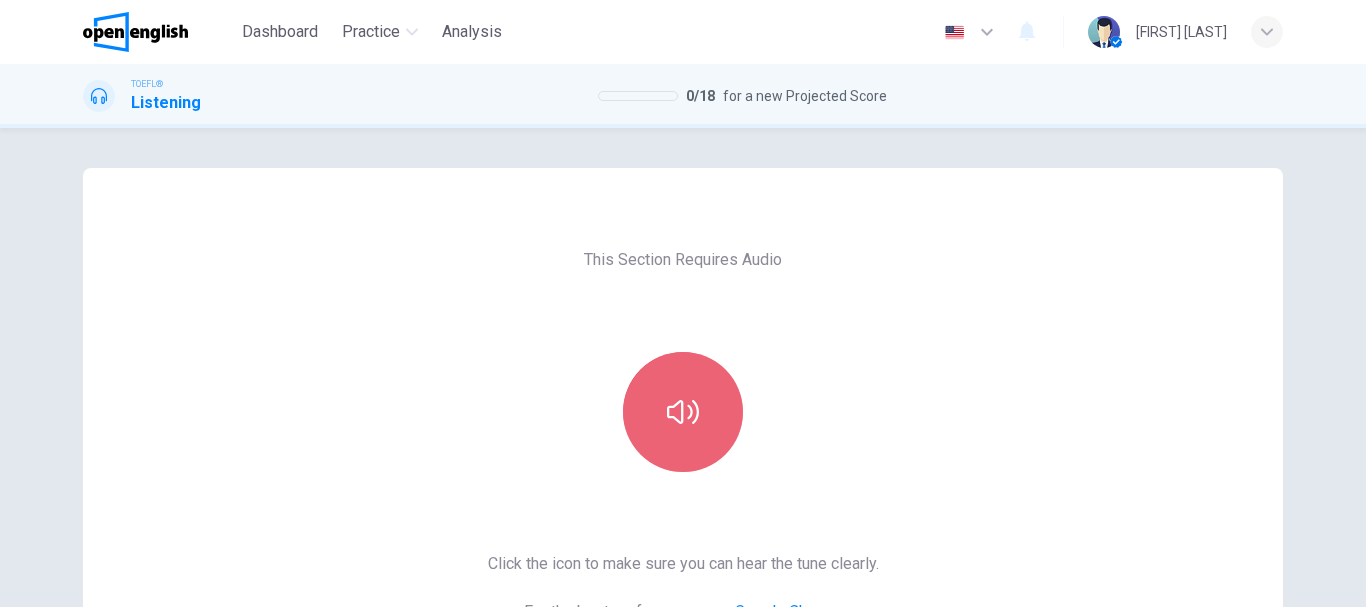 click 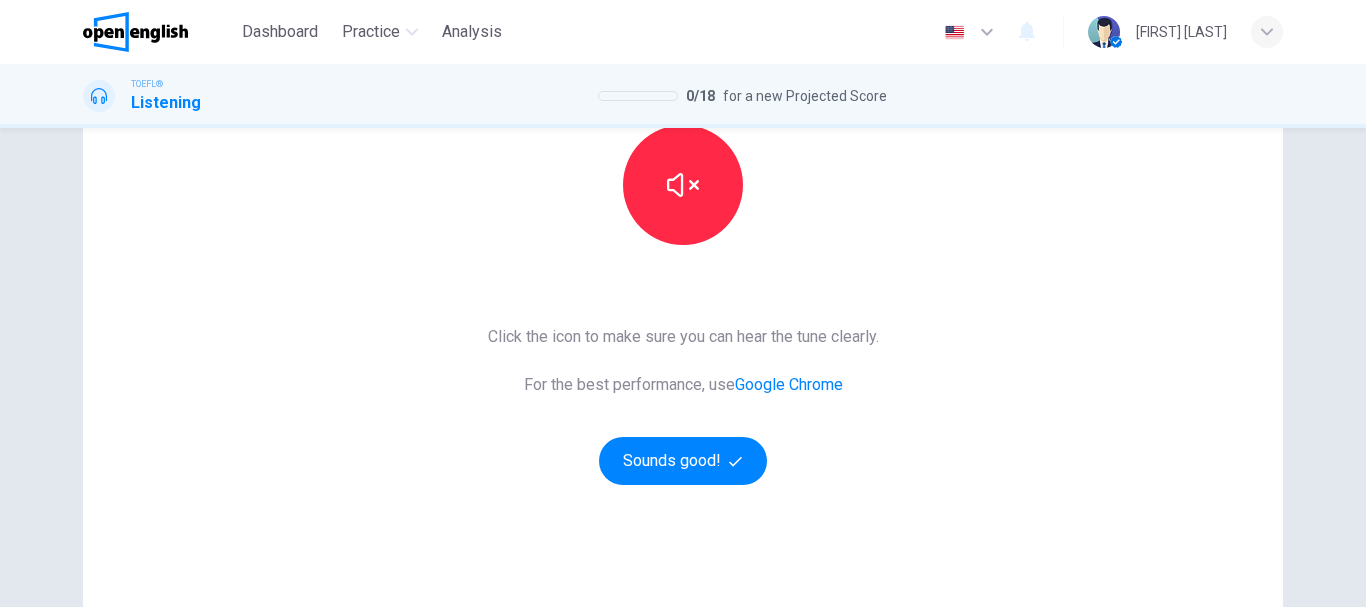 scroll, scrollTop: 231, scrollLeft: 0, axis: vertical 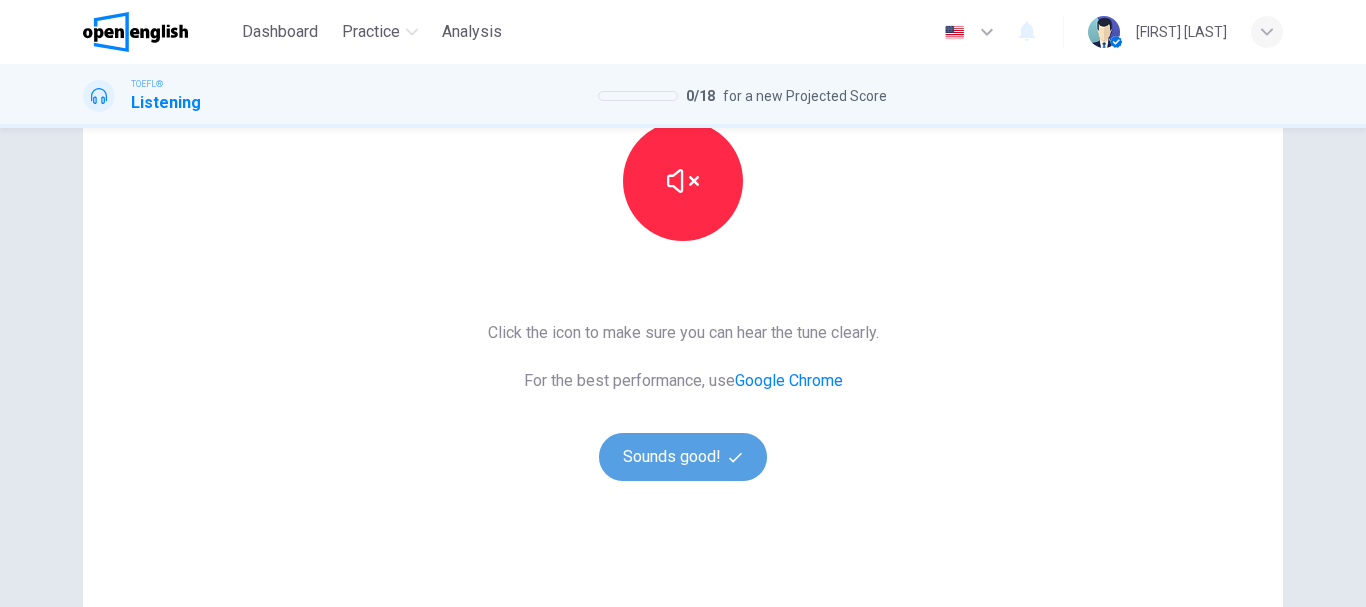 click on "Sounds good!" at bounding box center (683, 457) 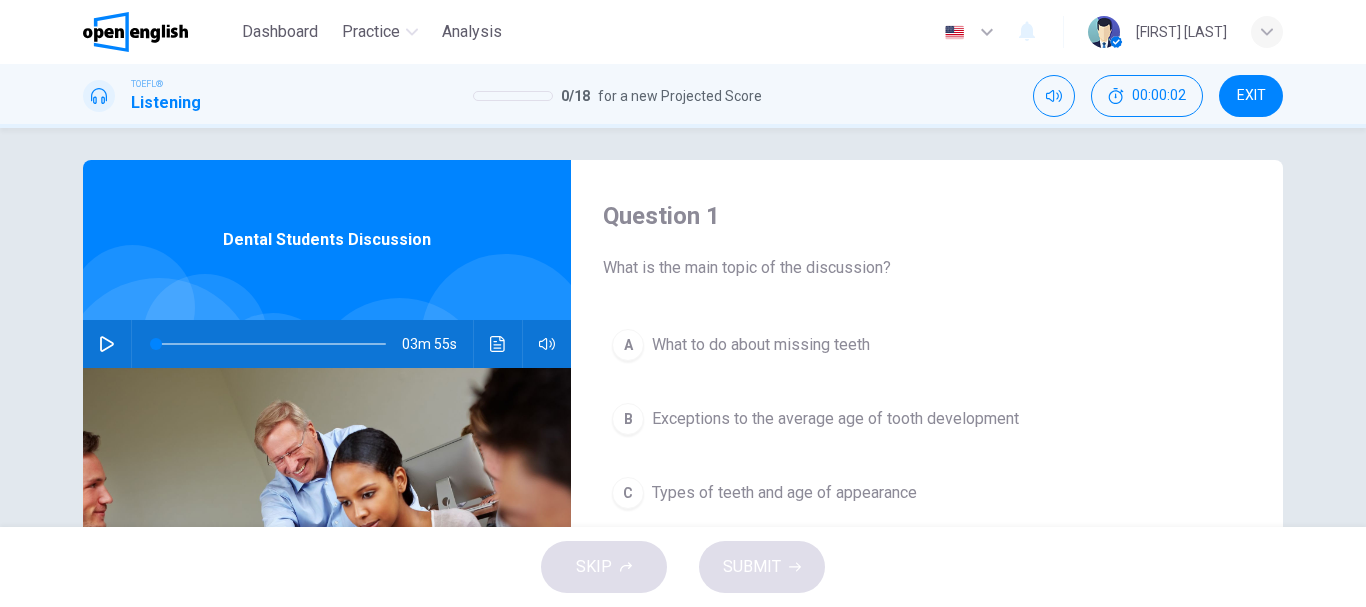 scroll, scrollTop: 6, scrollLeft: 0, axis: vertical 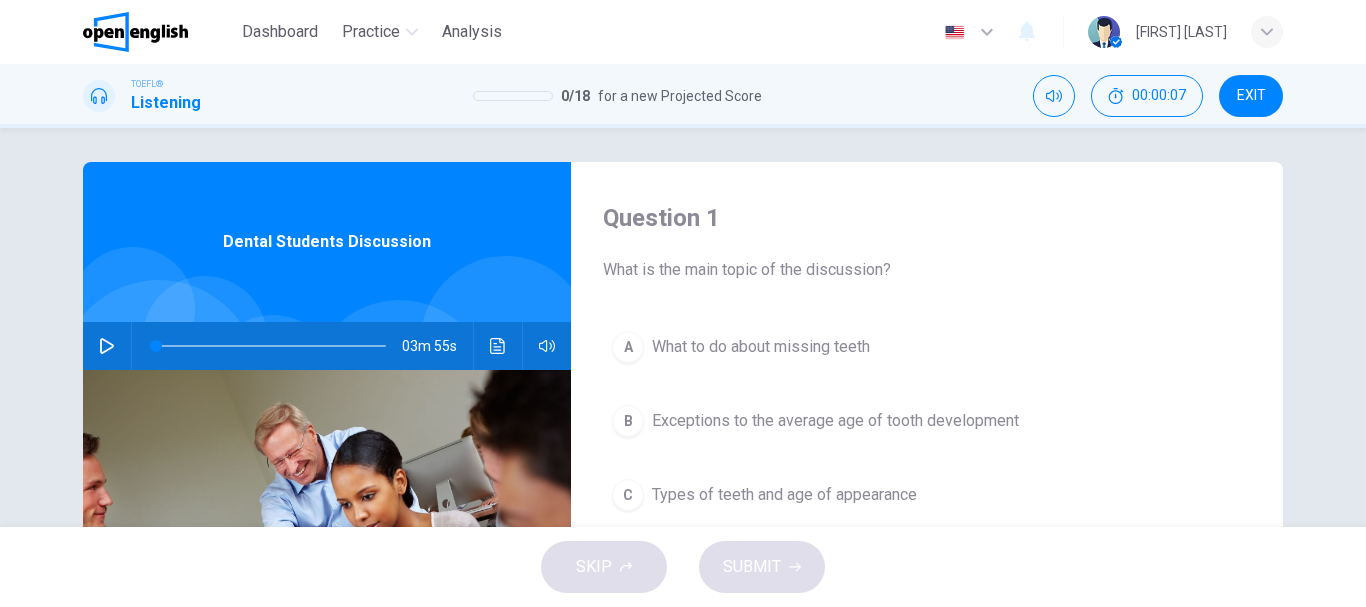 click 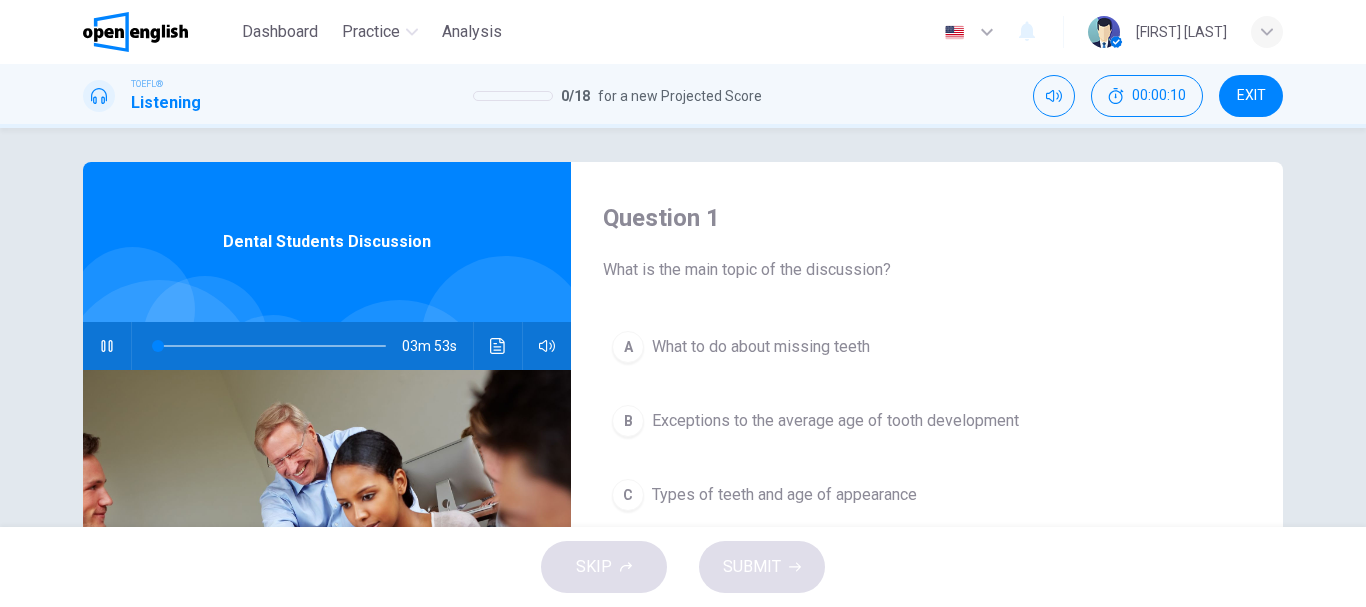 type on "*" 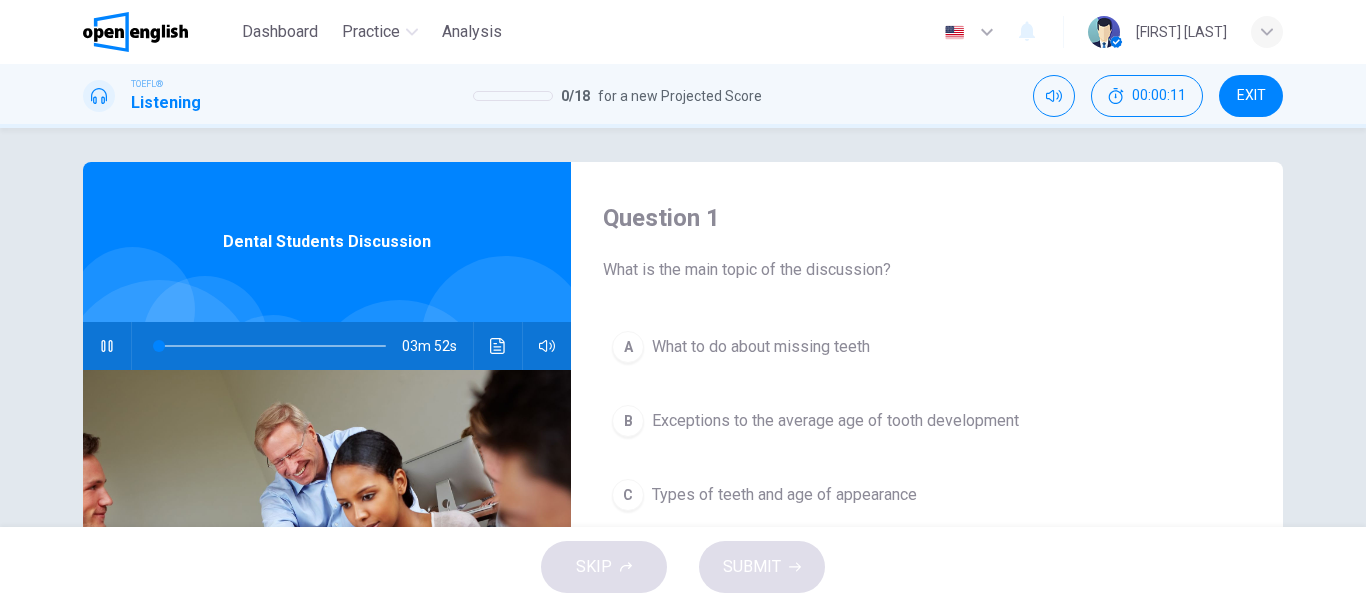 type 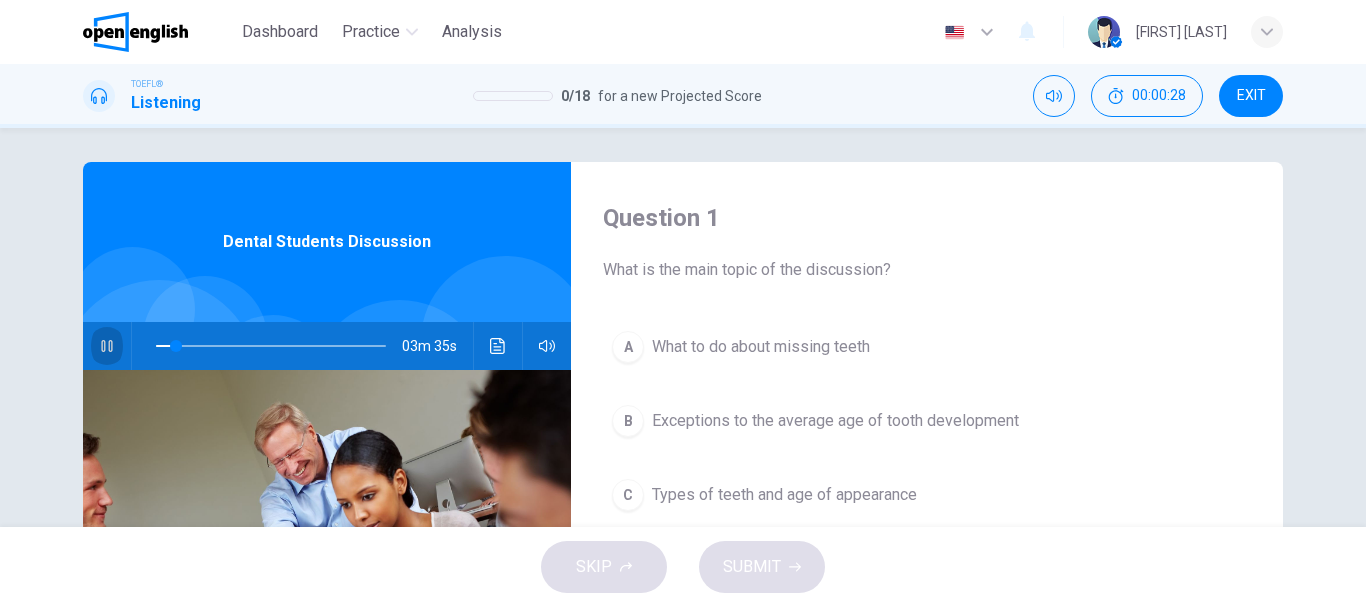 click 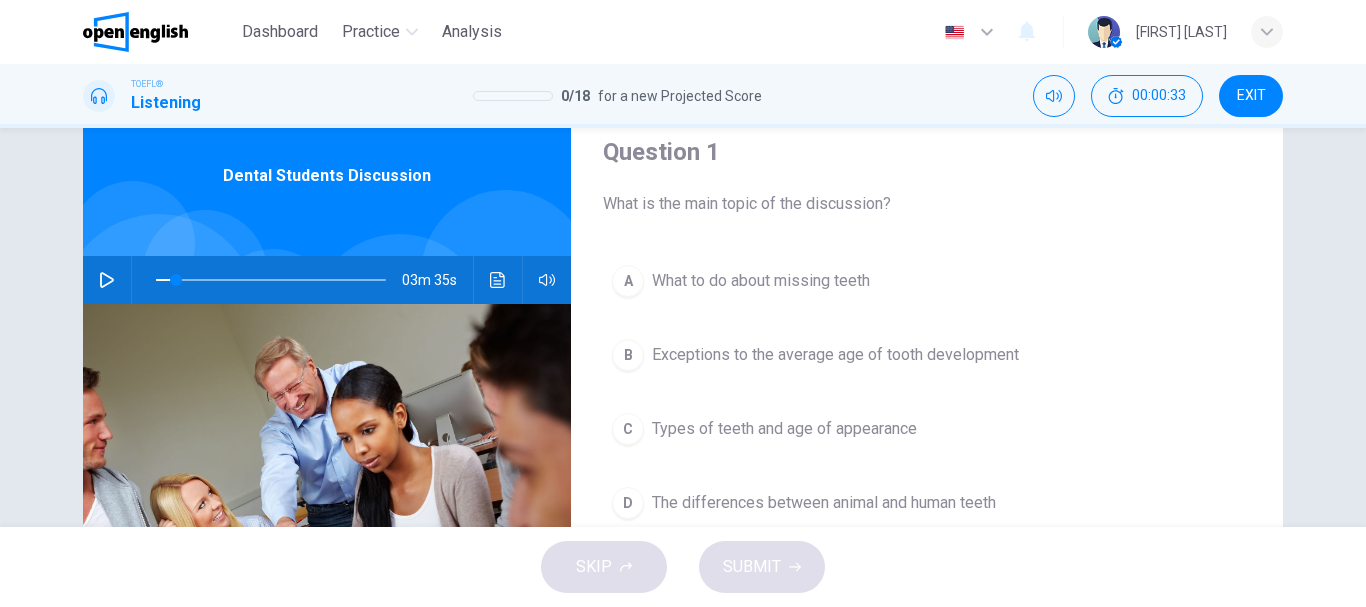 scroll, scrollTop: 82, scrollLeft: 0, axis: vertical 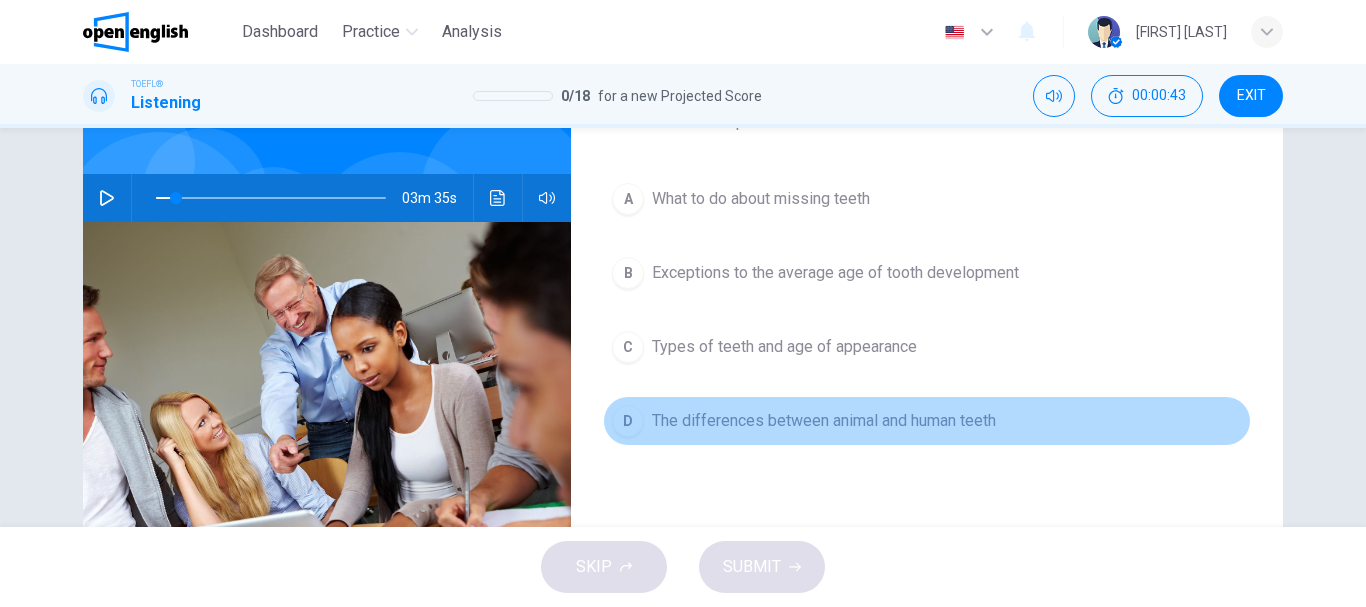 click on "The differences between animal and human teeth" at bounding box center (824, 421) 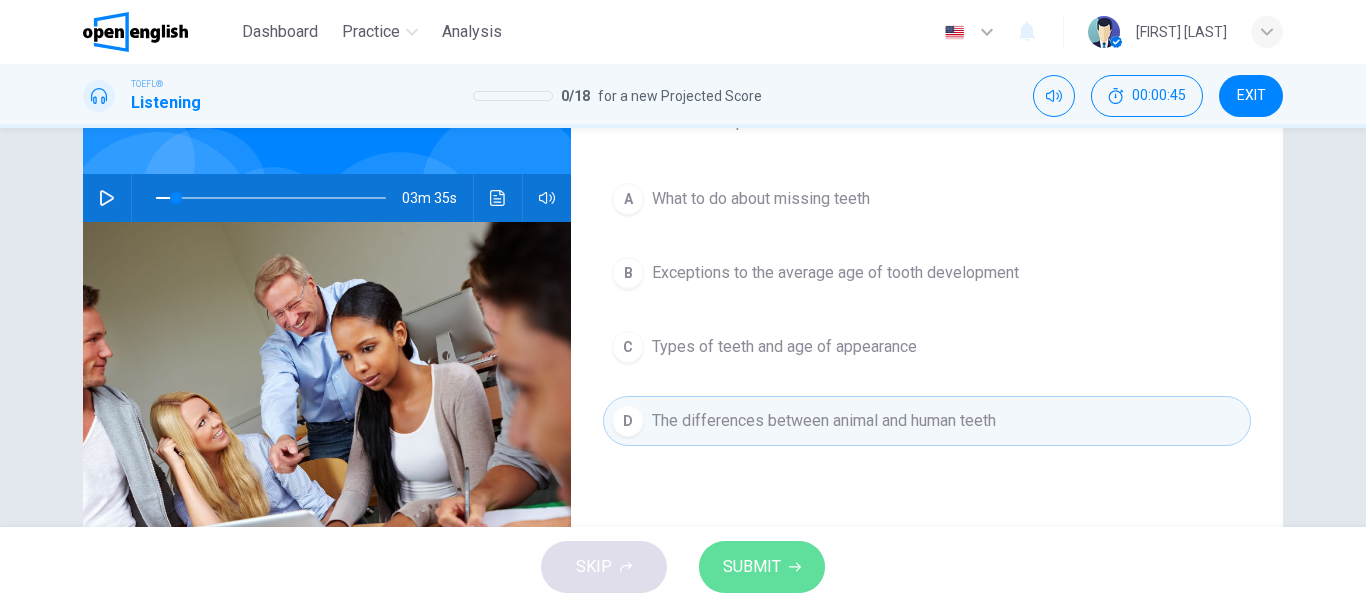 click on "SUBMIT" at bounding box center (752, 567) 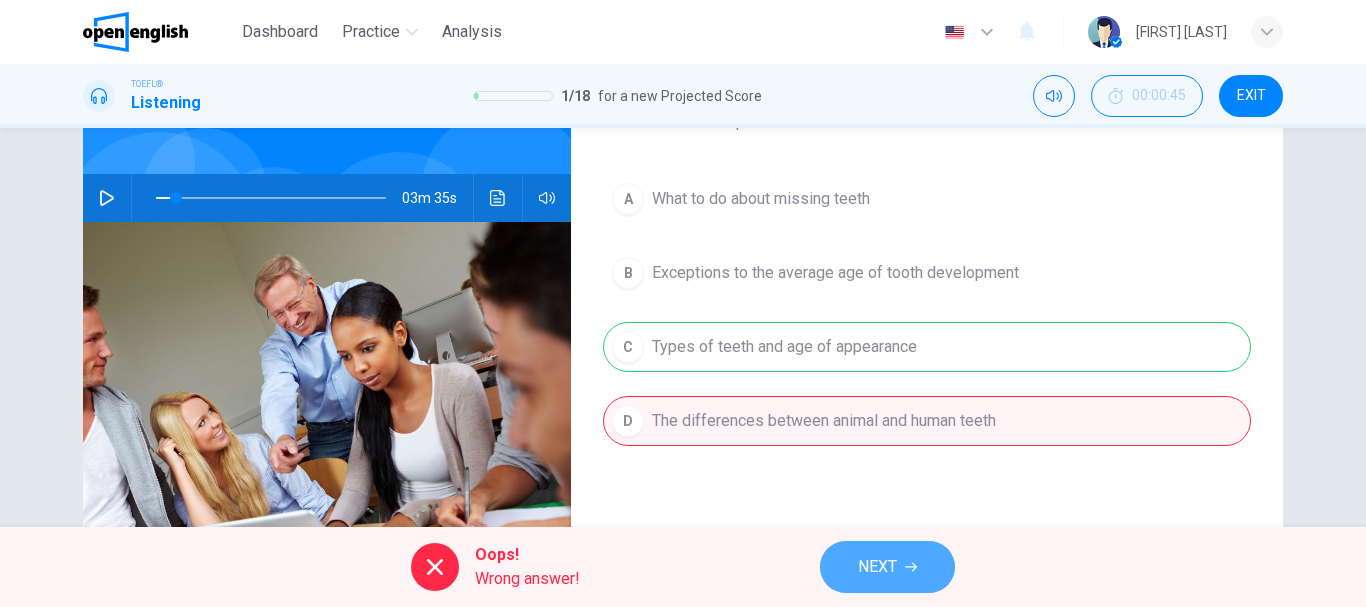 click on "NEXT" at bounding box center [877, 567] 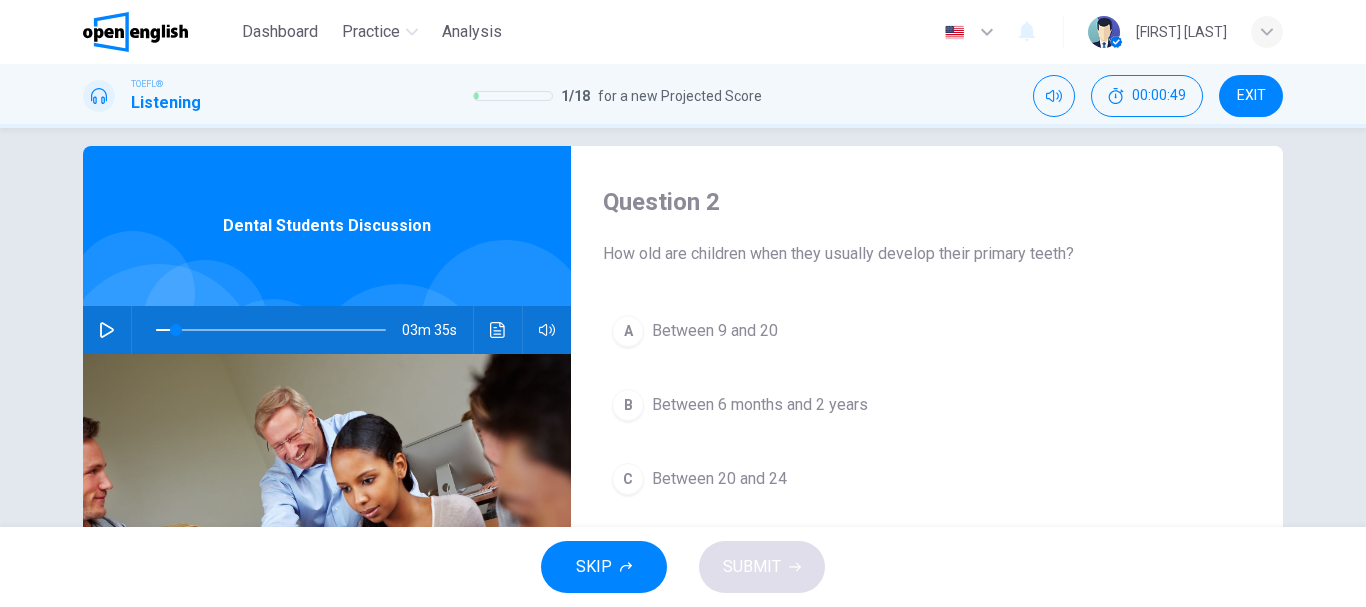 scroll, scrollTop: 183, scrollLeft: 0, axis: vertical 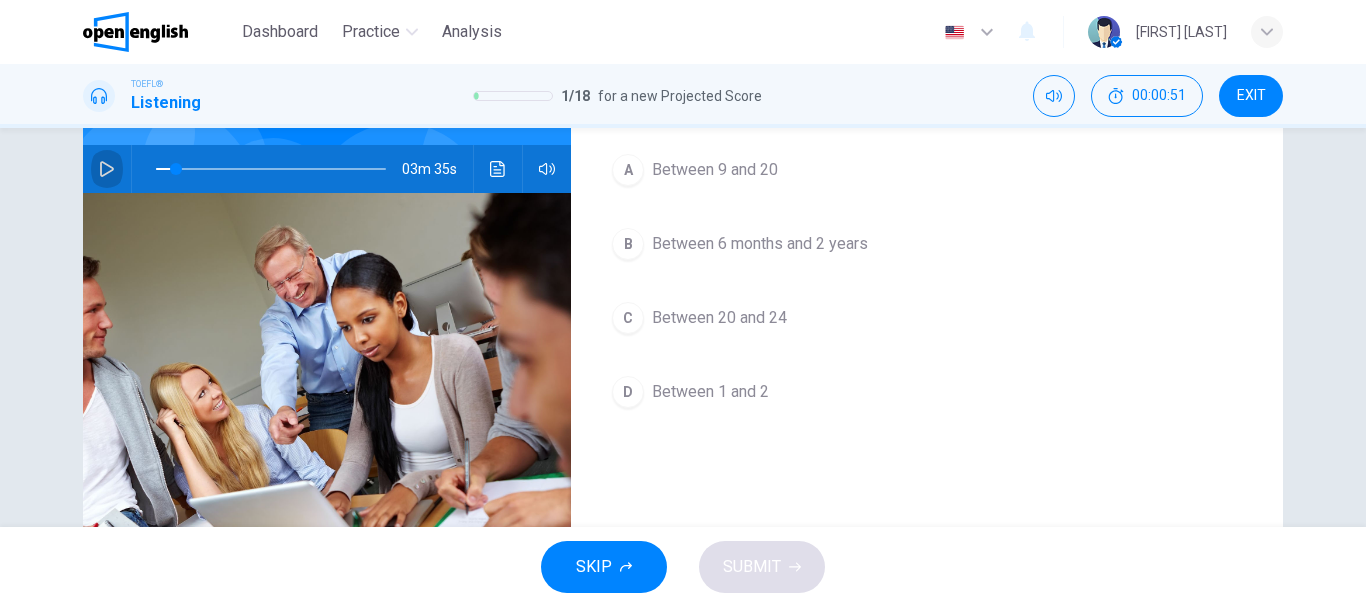 click 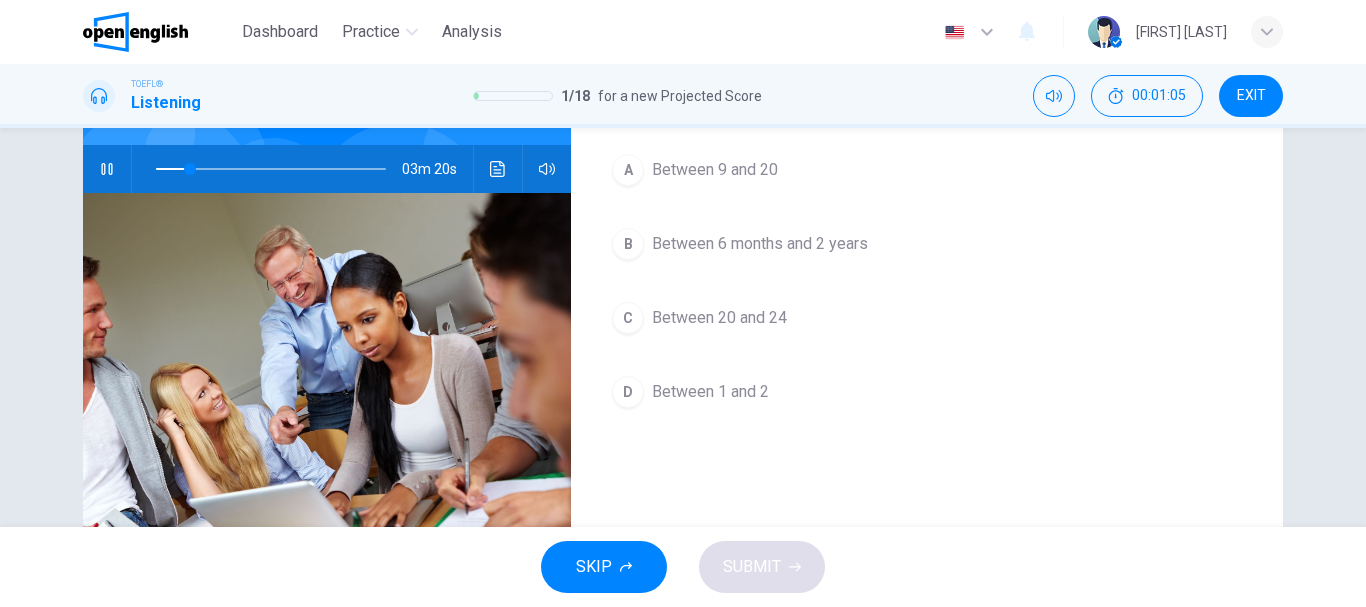 click 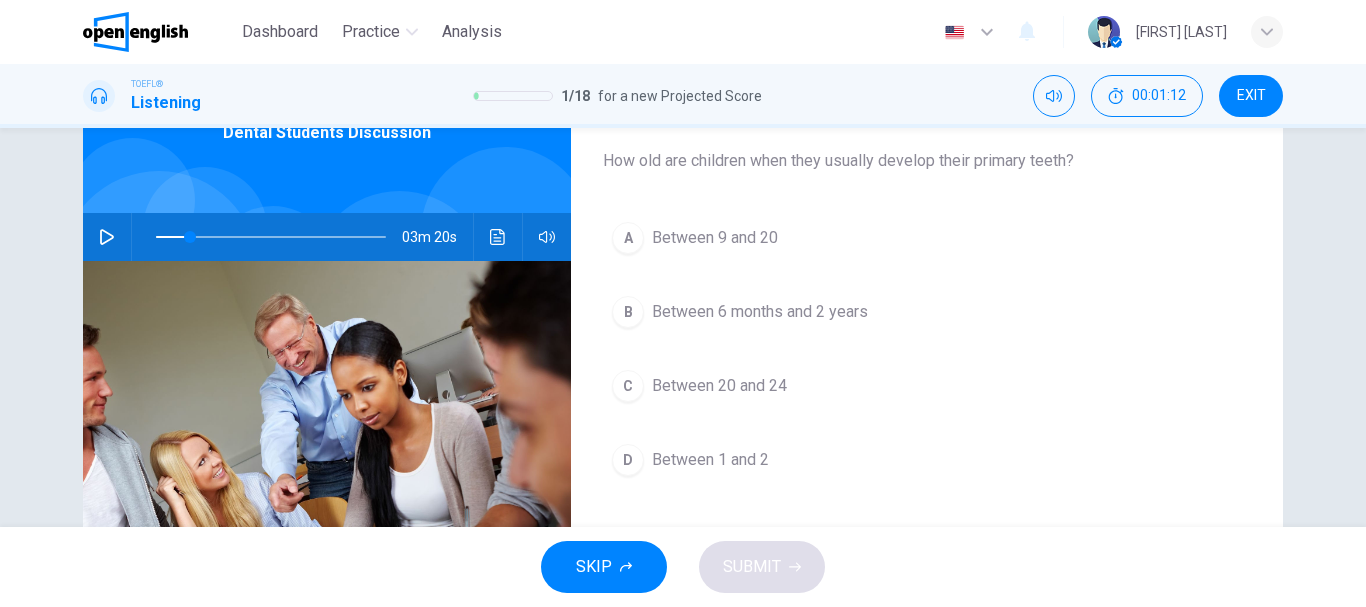 scroll, scrollTop: 109, scrollLeft: 0, axis: vertical 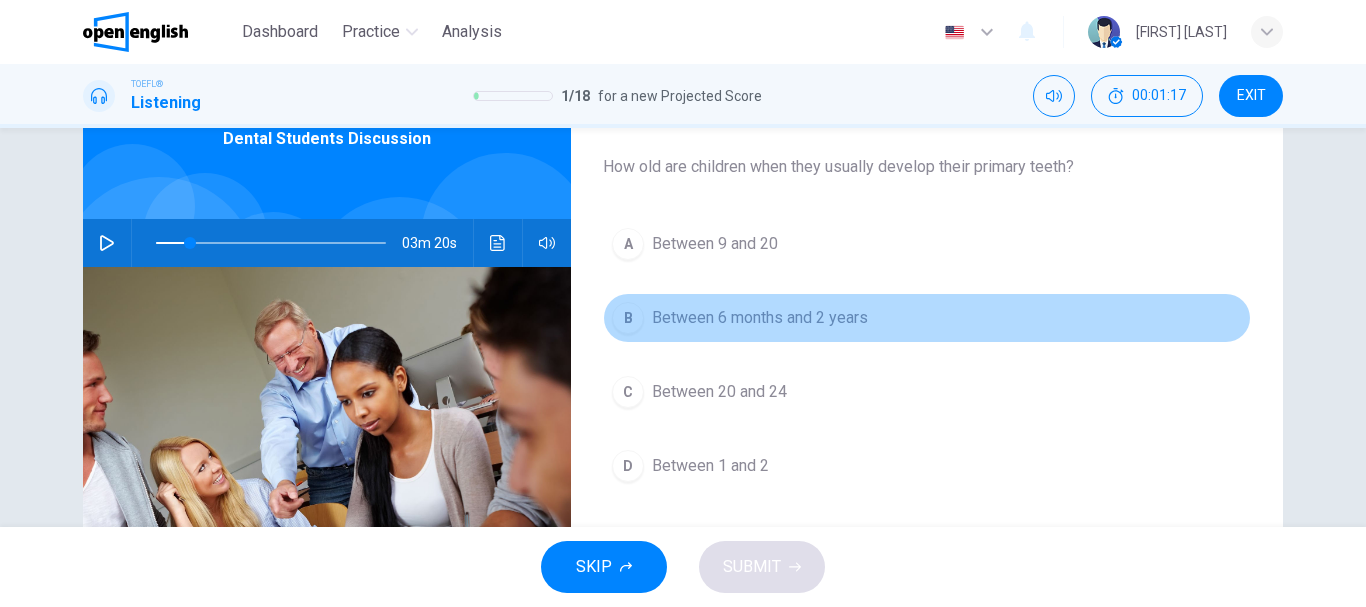 click on "Between 6 months and 2 years" at bounding box center [760, 318] 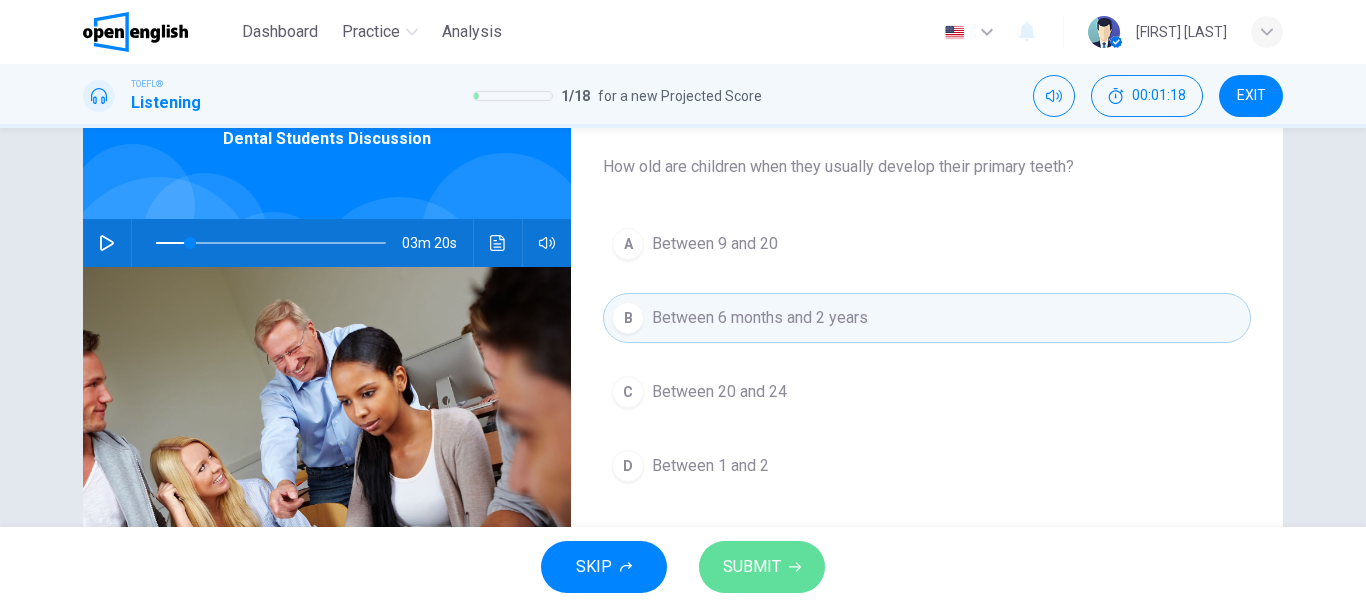 click on "SUBMIT" at bounding box center (762, 567) 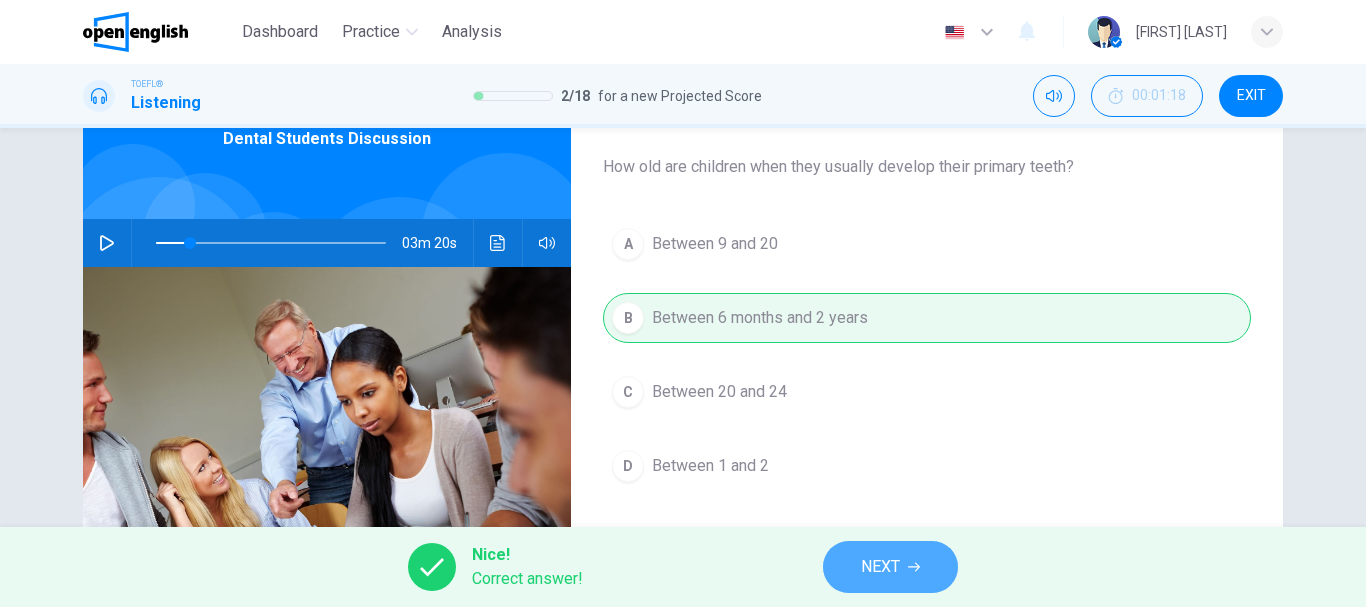 click on "NEXT" at bounding box center (880, 567) 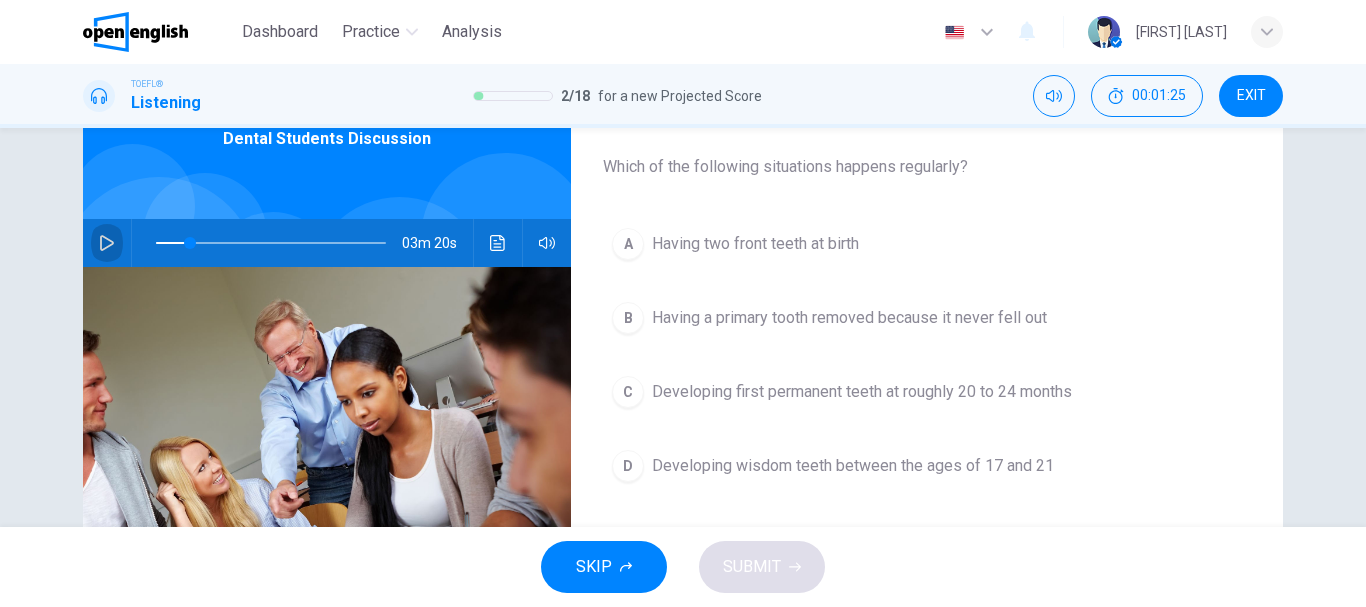 click 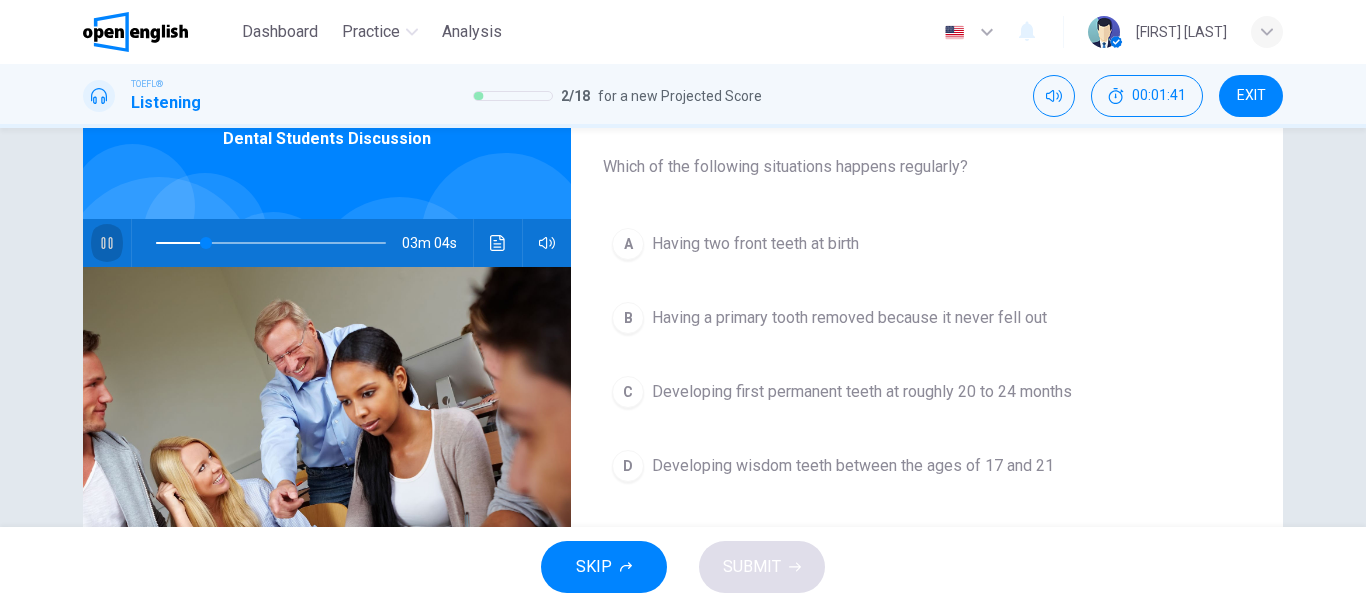 click 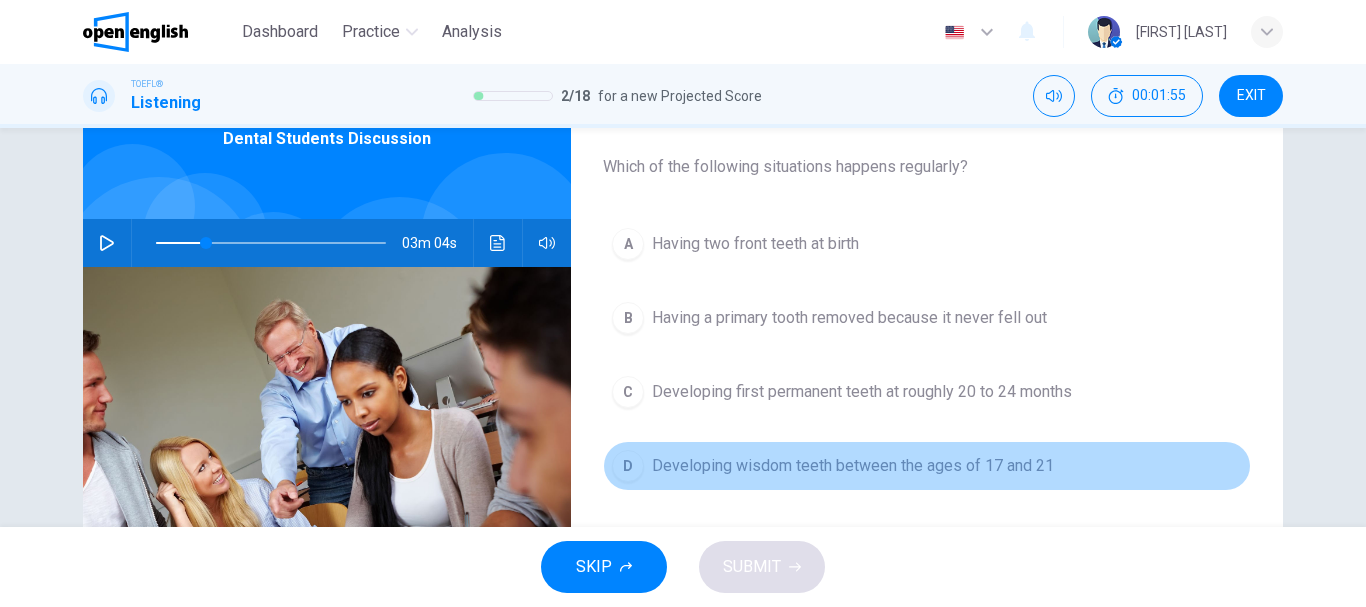 click on "Developing wisdom teeth between the ages of 17 and 21" at bounding box center (853, 466) 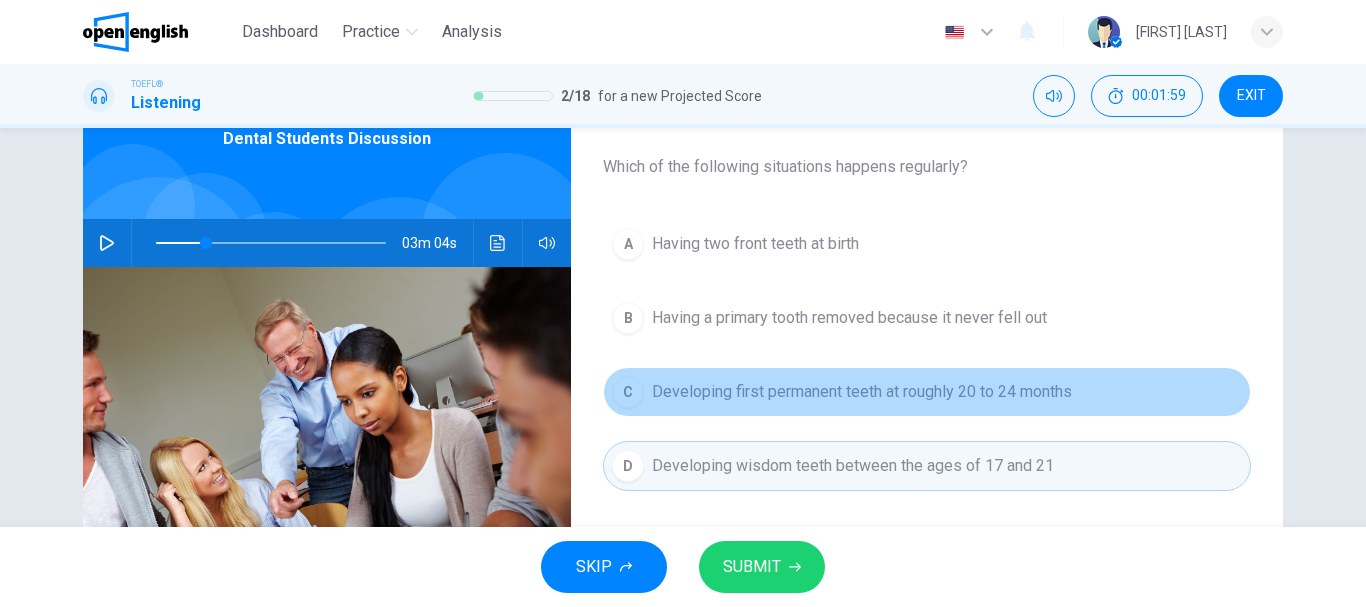 click on "Developing first permanent teeth at roughly 20 to 24 months" at bounding box center (862, 392) 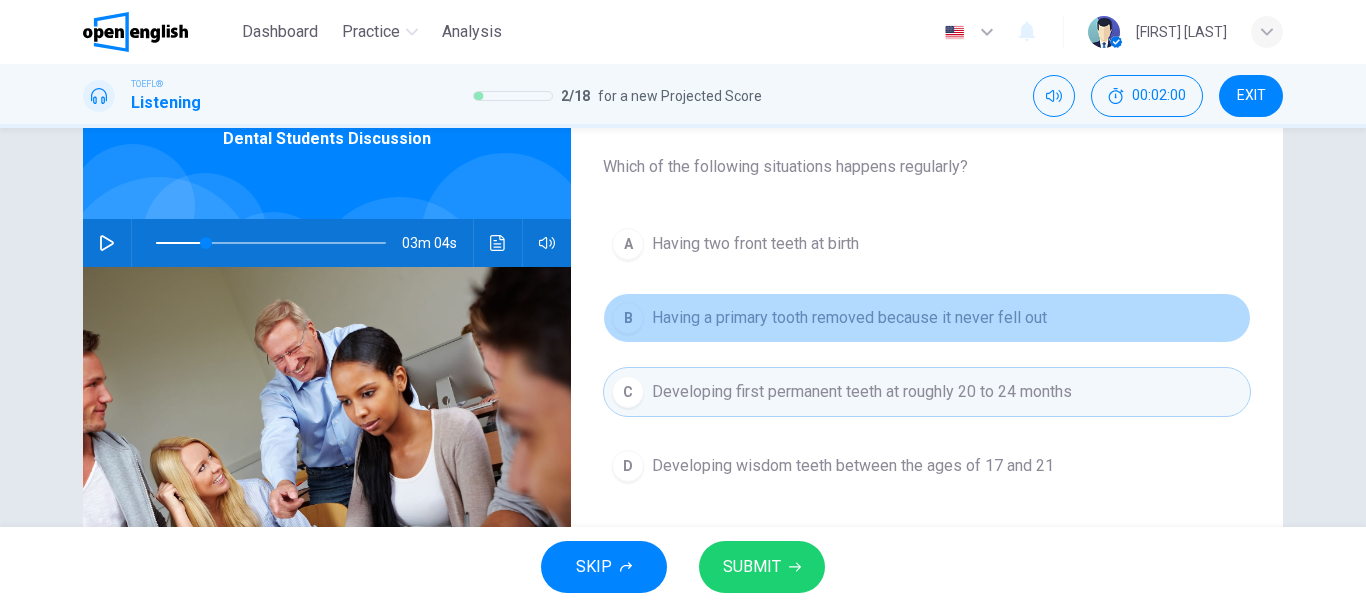 click on "Having a primary tooth removed because it never fell out" at bounding box center (849, 318) 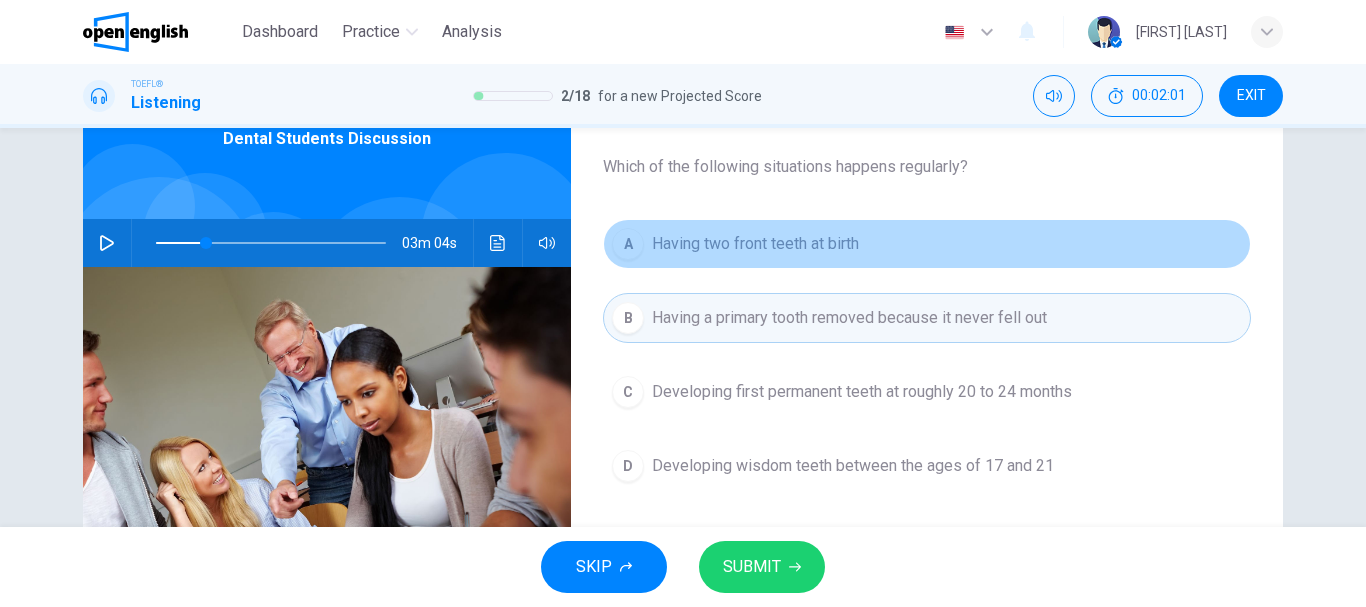 click on "Having two front teeth at birth" at bounding box center [755, 244] 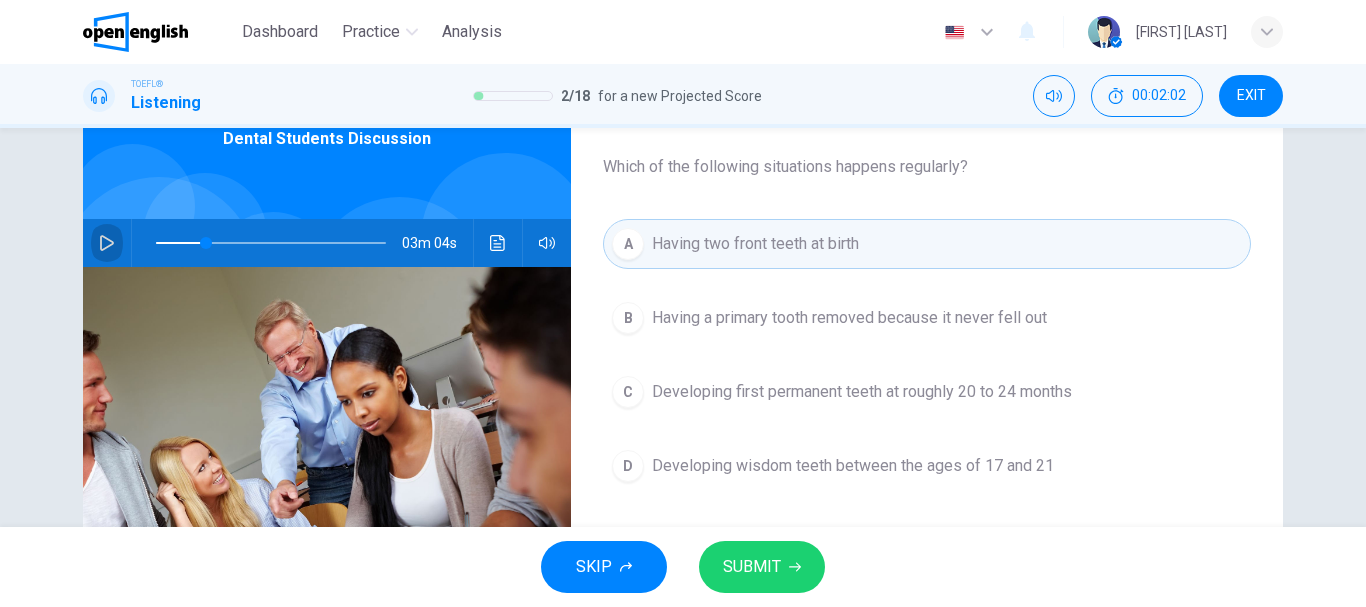 click 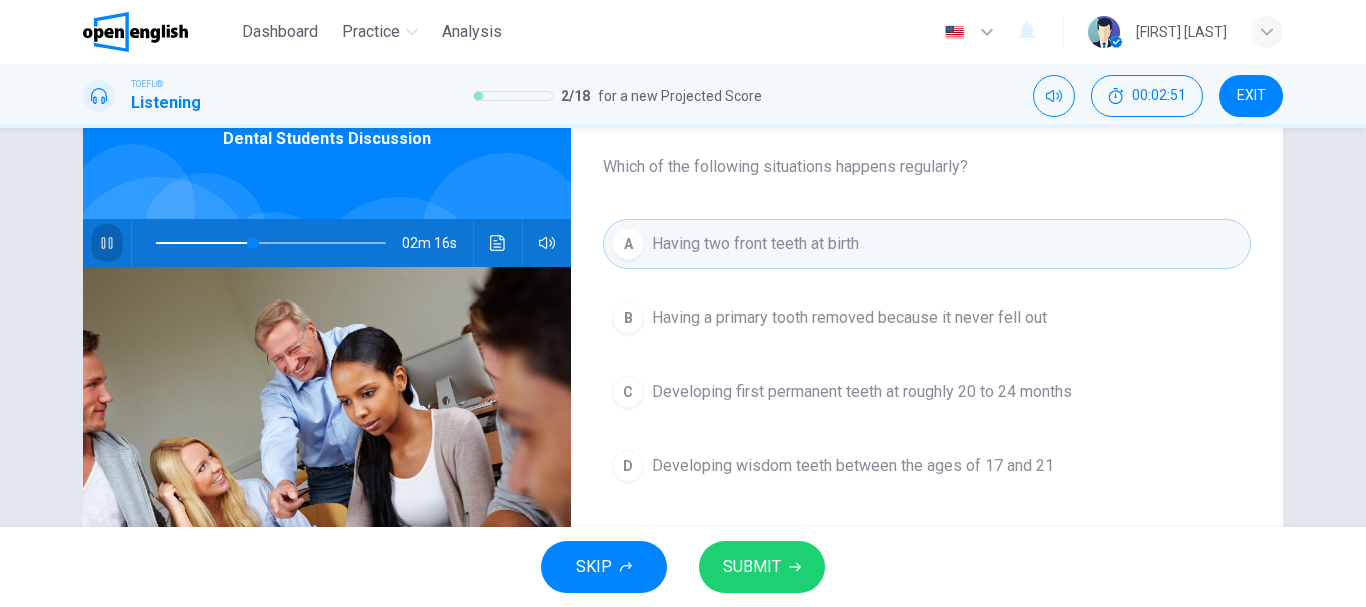 click 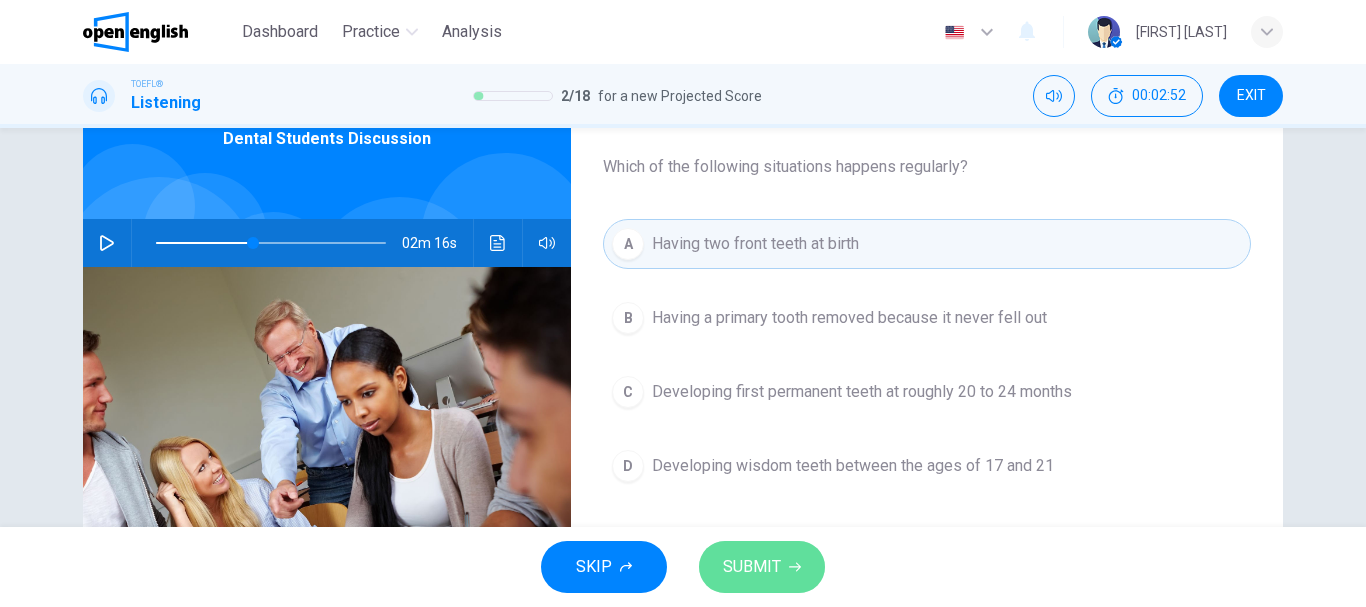 click on "SUBMIT" at bounding box center (752, 567) 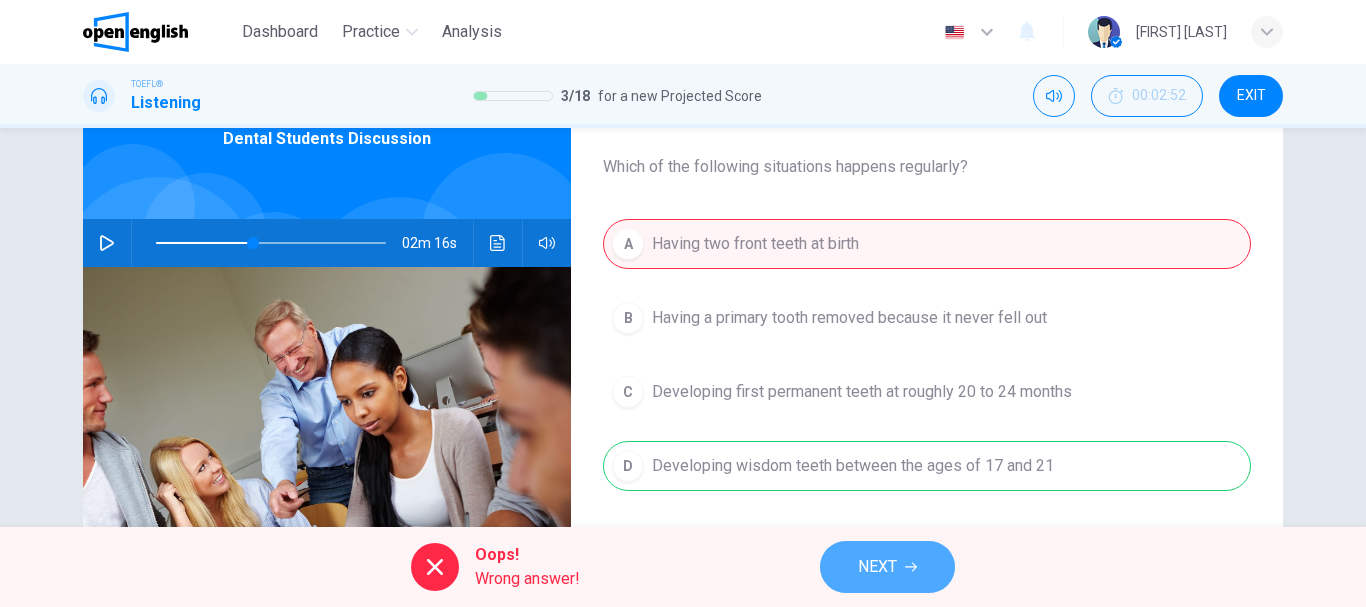 click on "NEXT" at bounding box center [887, 567] 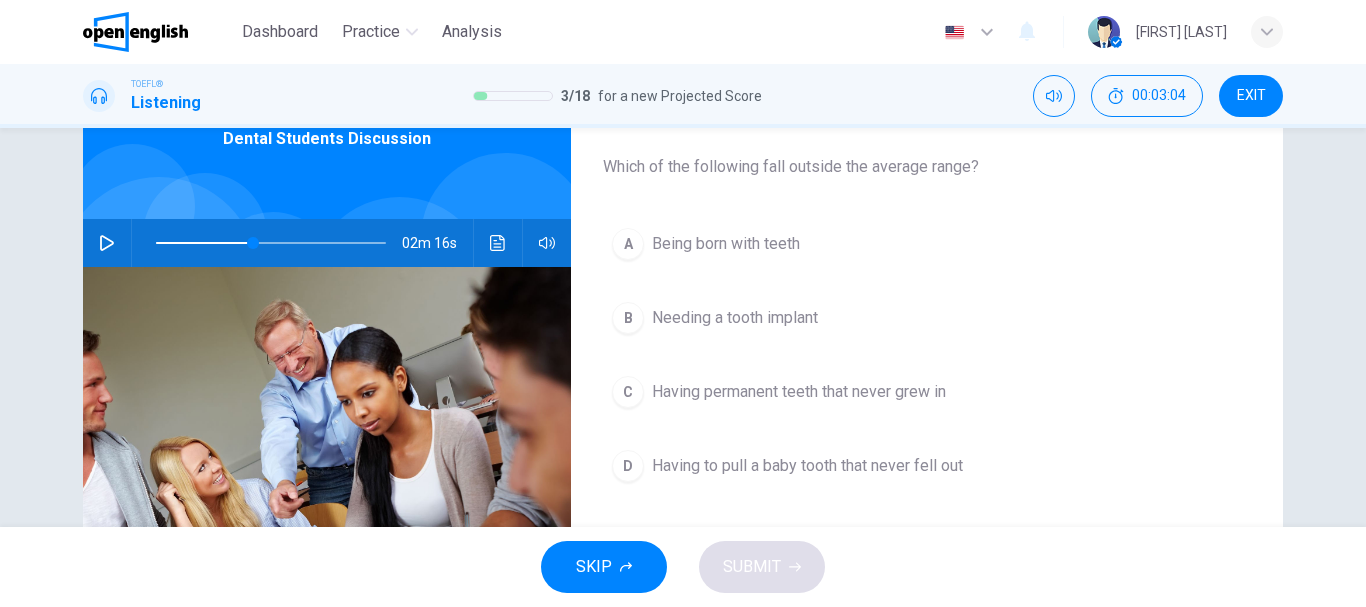 drag, startPoint x: 763, startPoint y: 167, endPoint x: 934, endPoint y: 190, distance: 172.53986 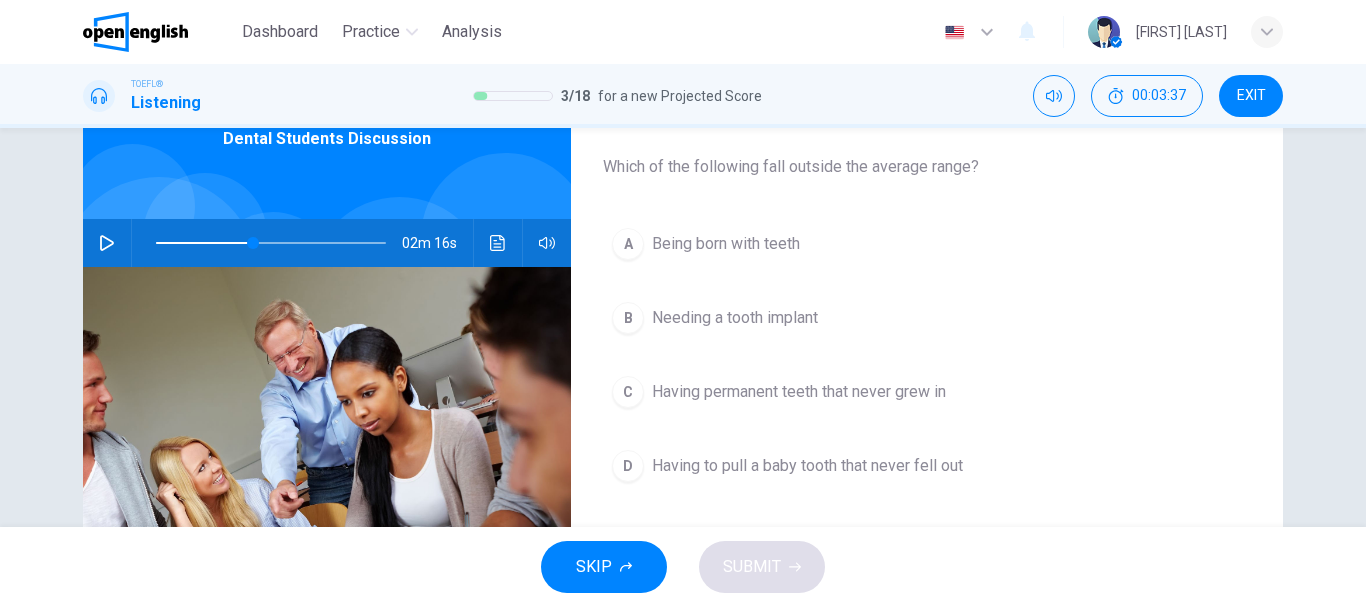 click 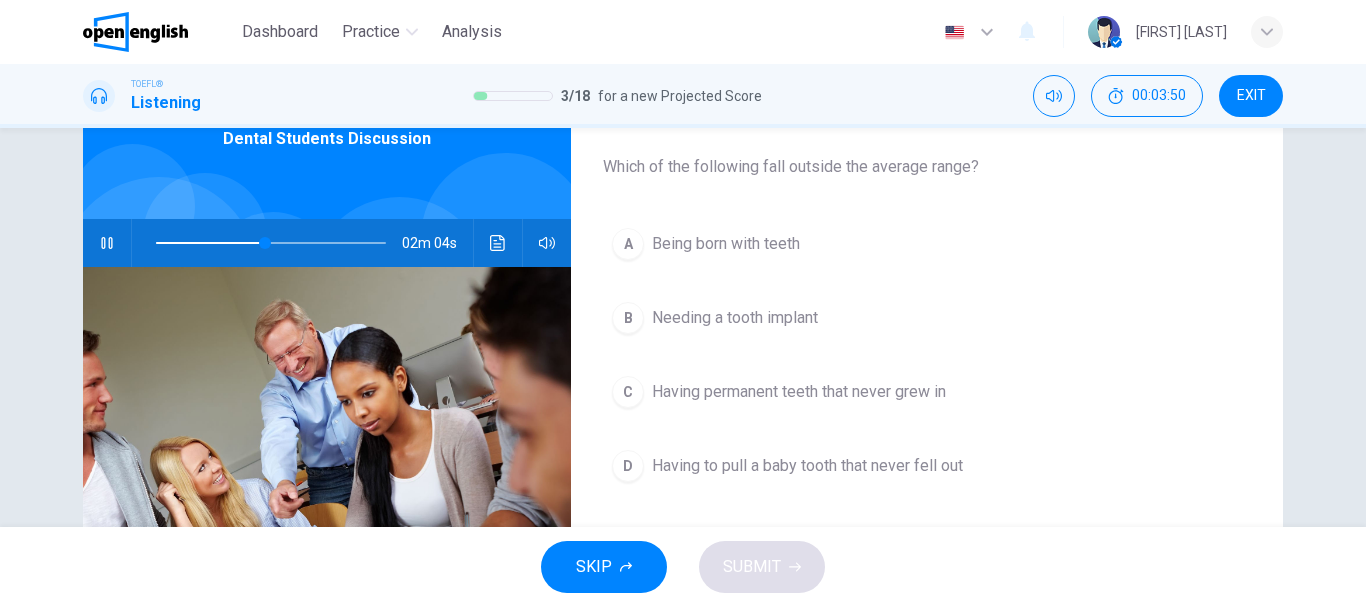 click 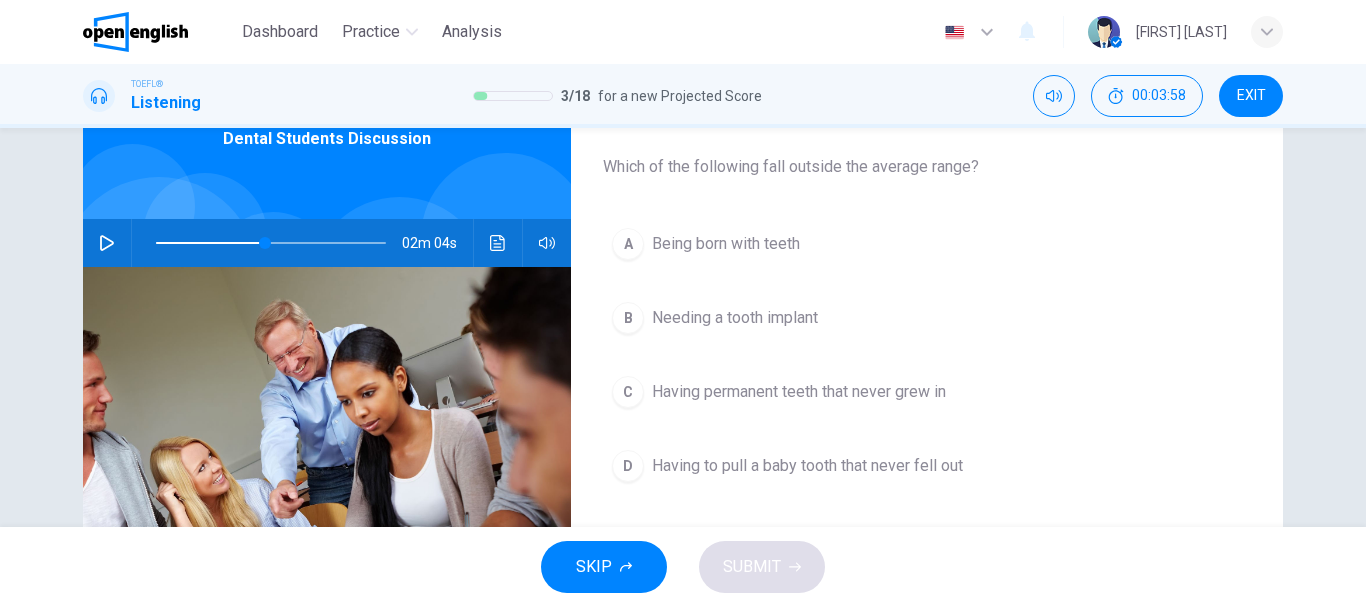 click 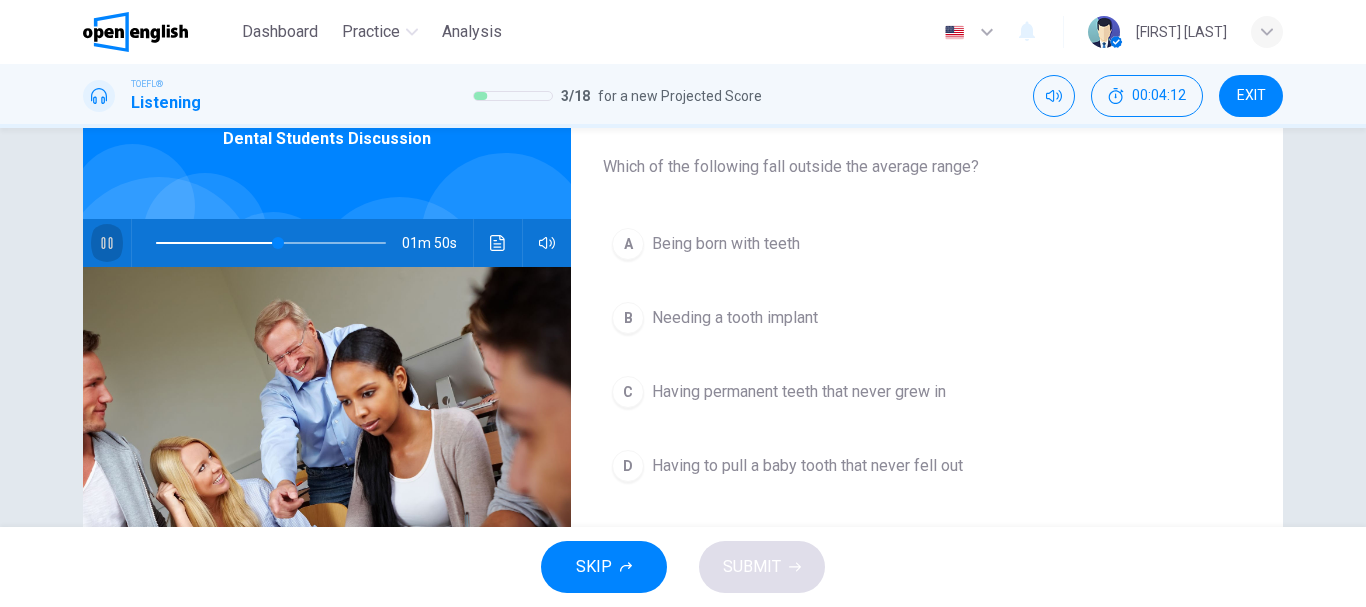 click 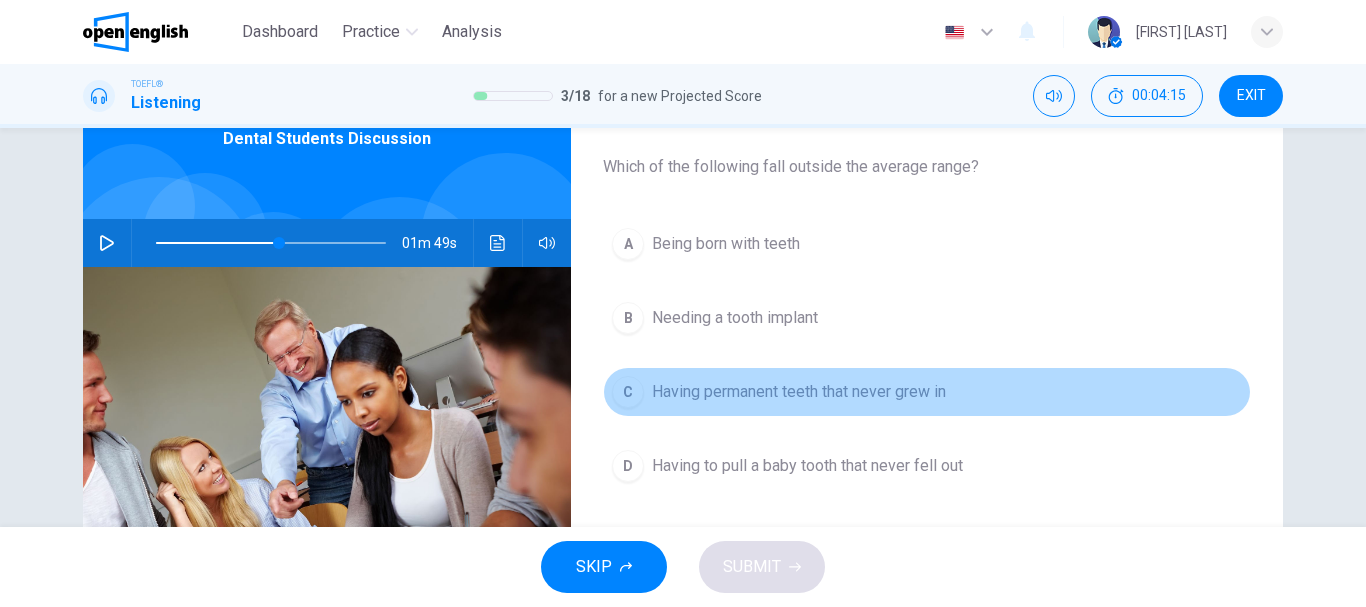 click on "Having permanent teeth that never grew in" at bounding box center [799, 392] 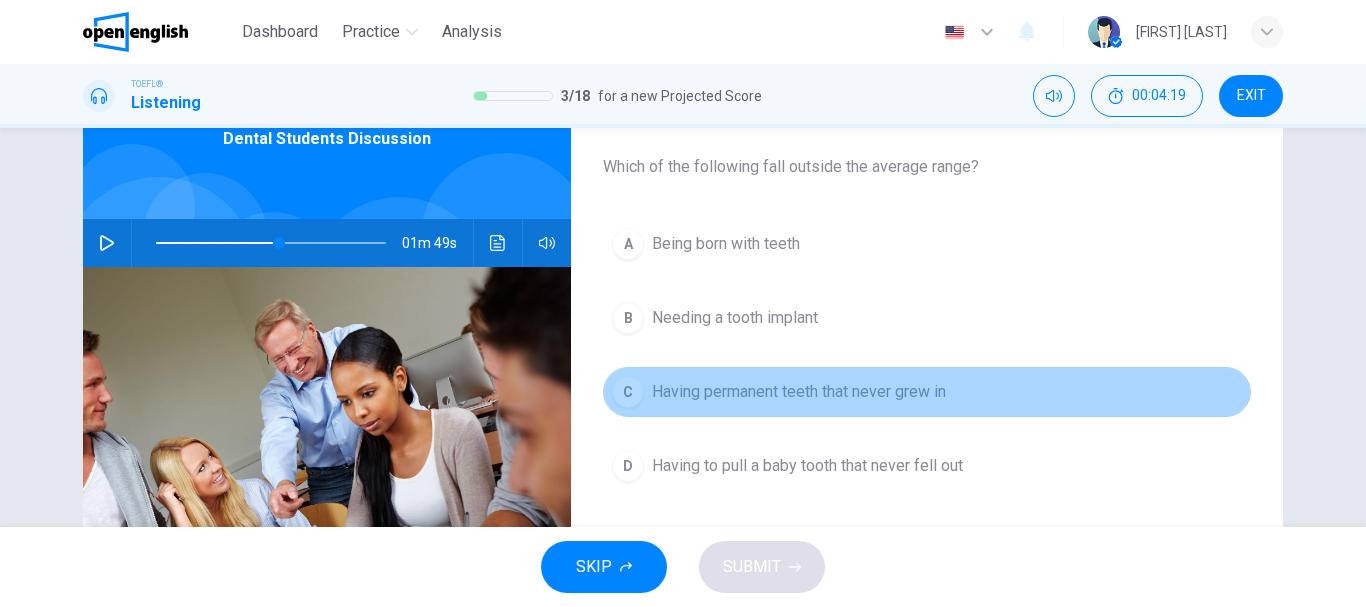 click on "C Having permanent teeth that never grew in" at bounding box center [927, 392] 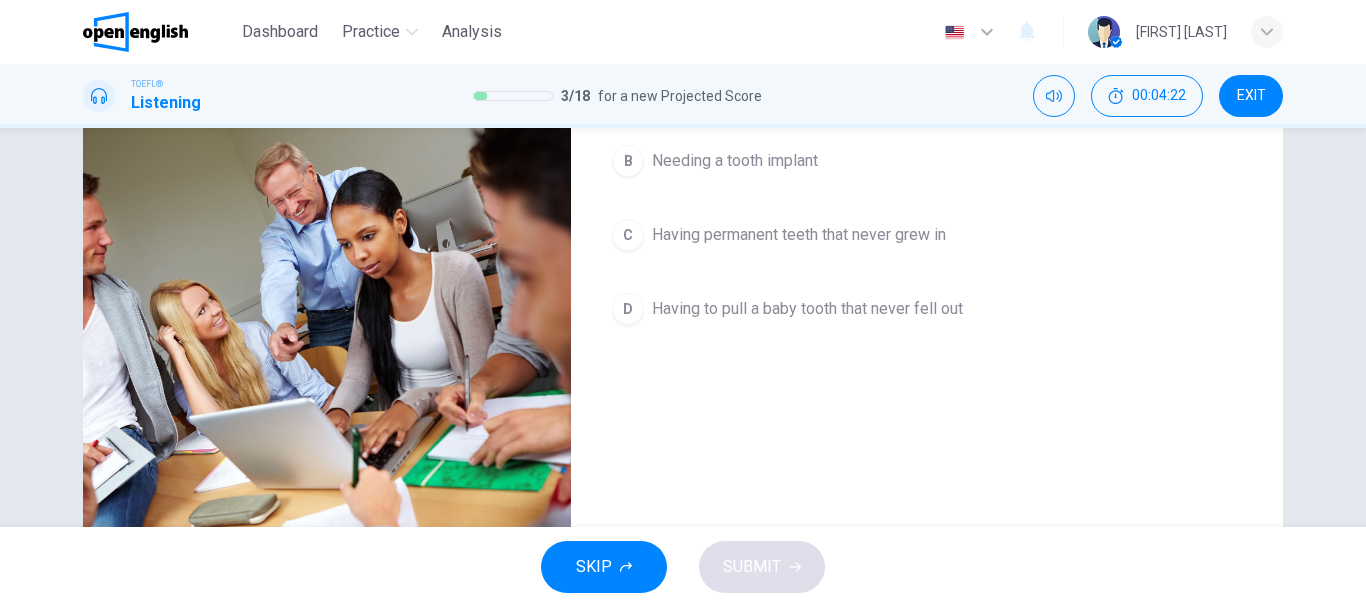 scroll, scrollTop: 264, scrollLeft: 0, axis: vertical 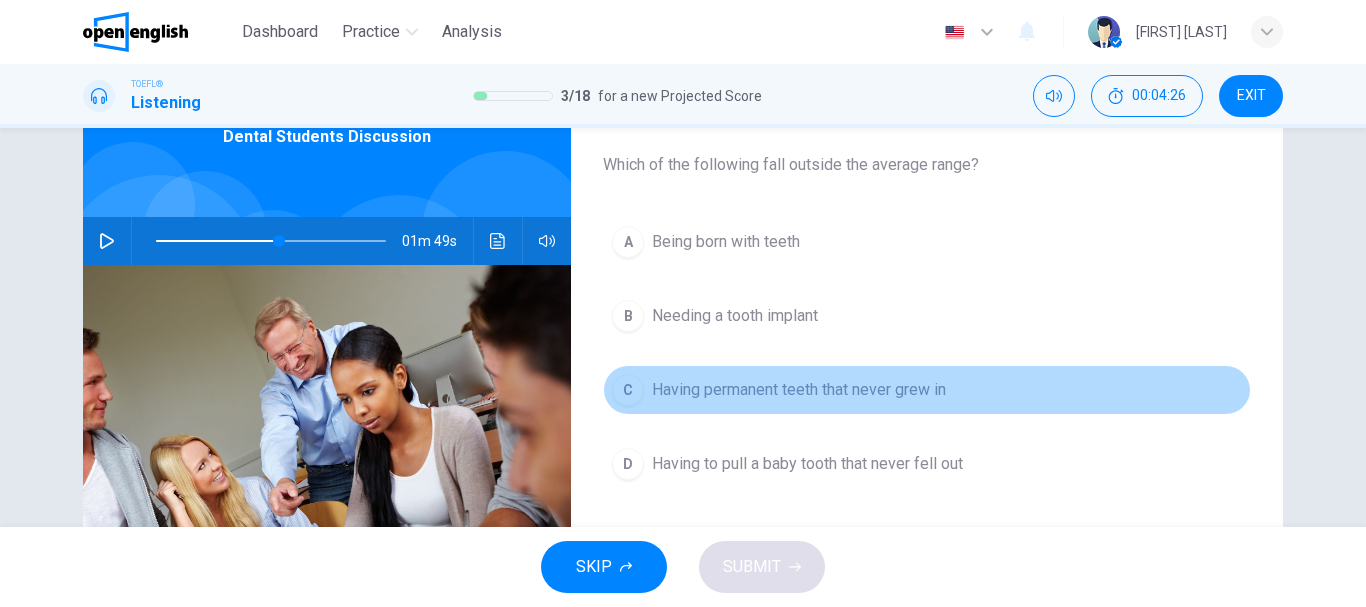 click on "Having permanent teeth that never grew in" at bounding box center [799, 390] 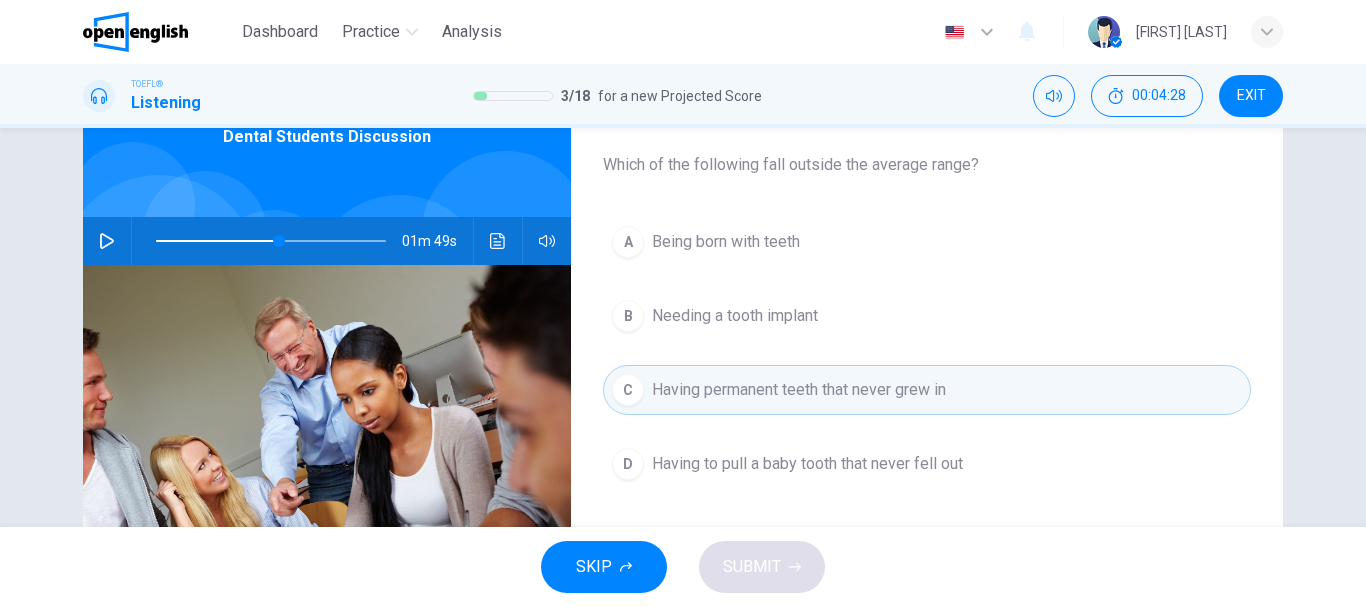 click on "SKIP SUBMIT" at bounding box center [683, 567] 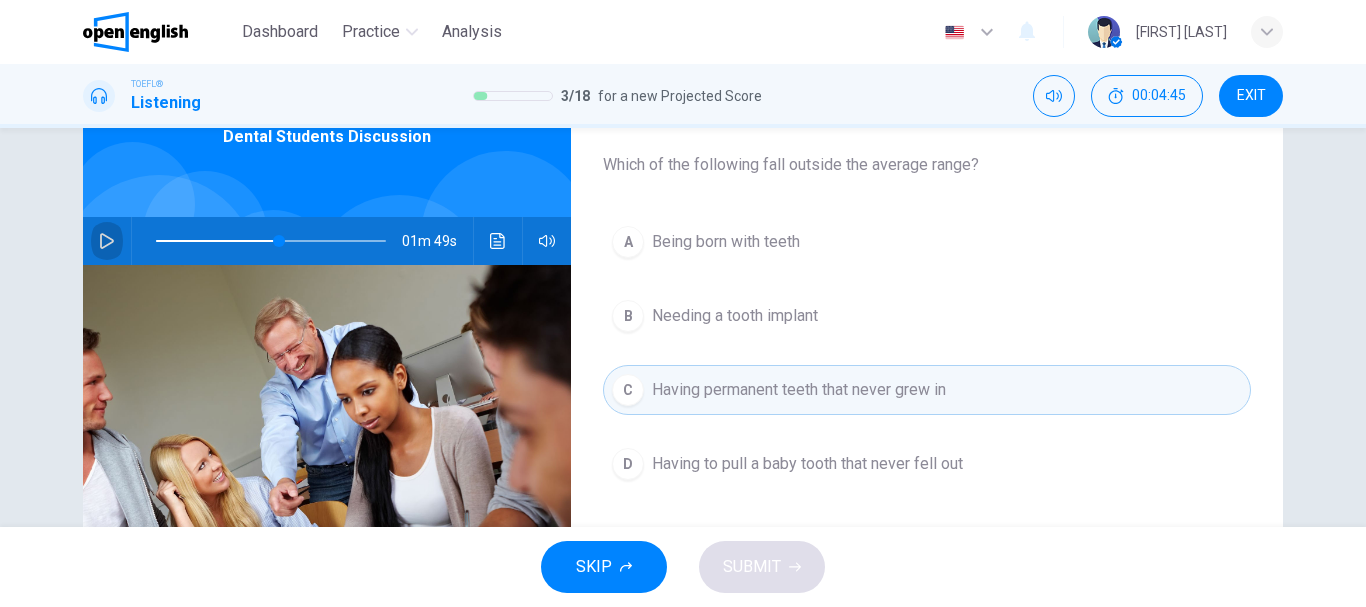 click 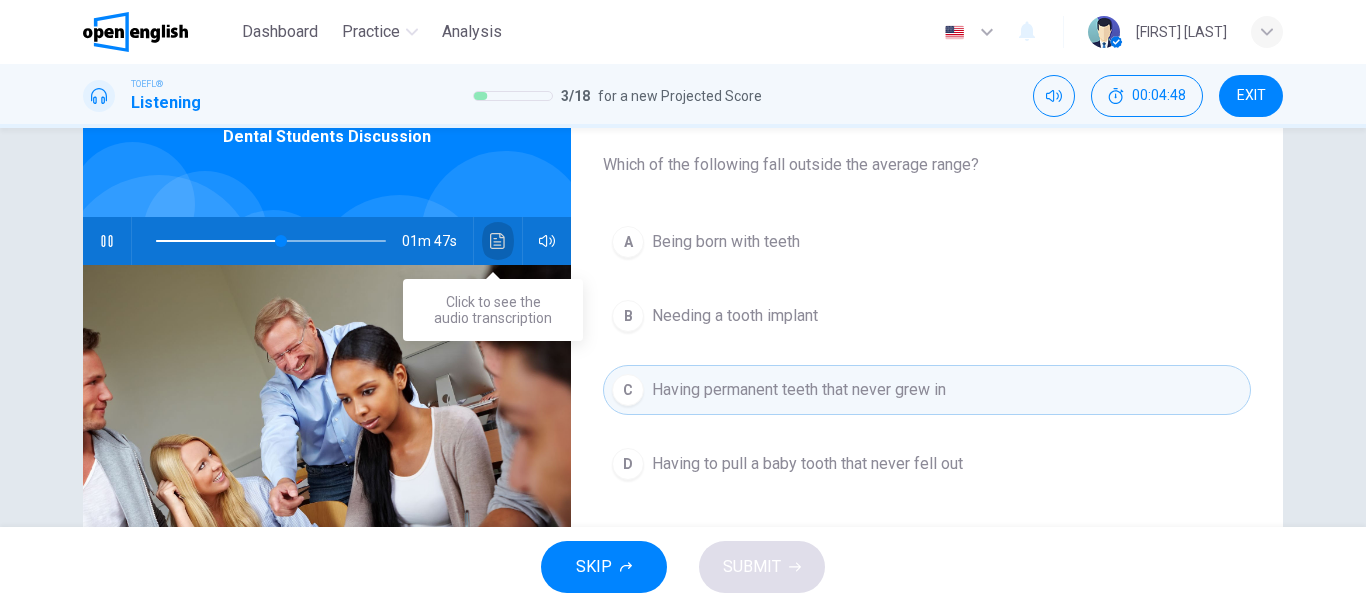 click 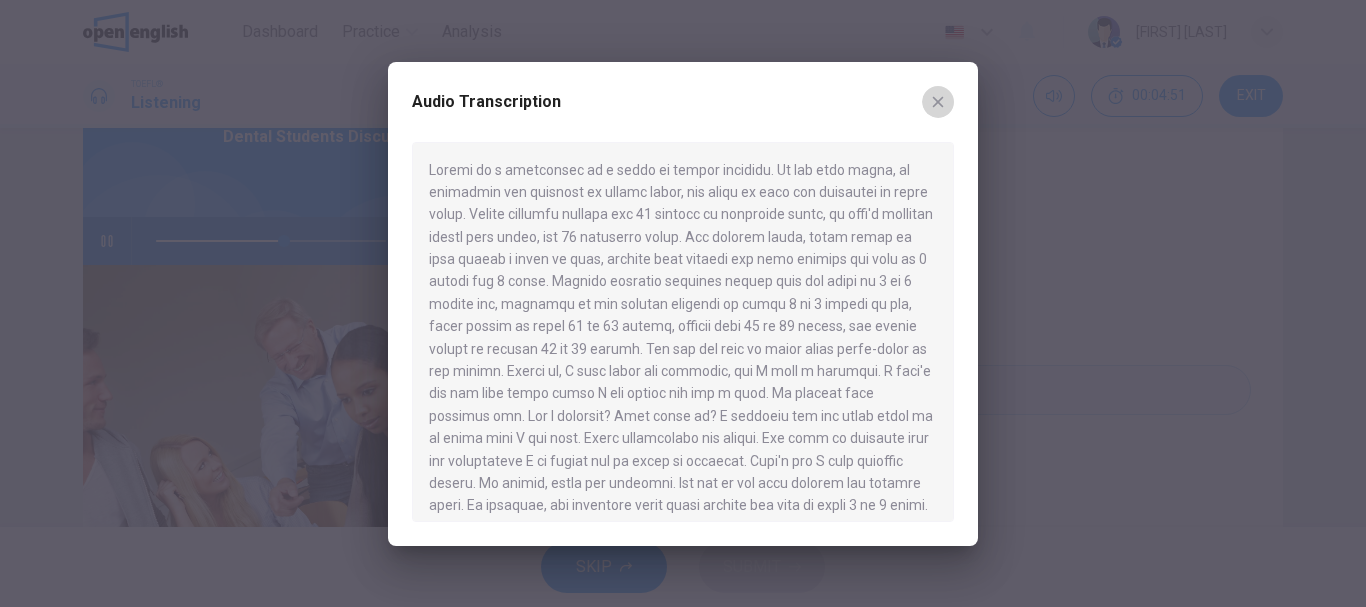 click 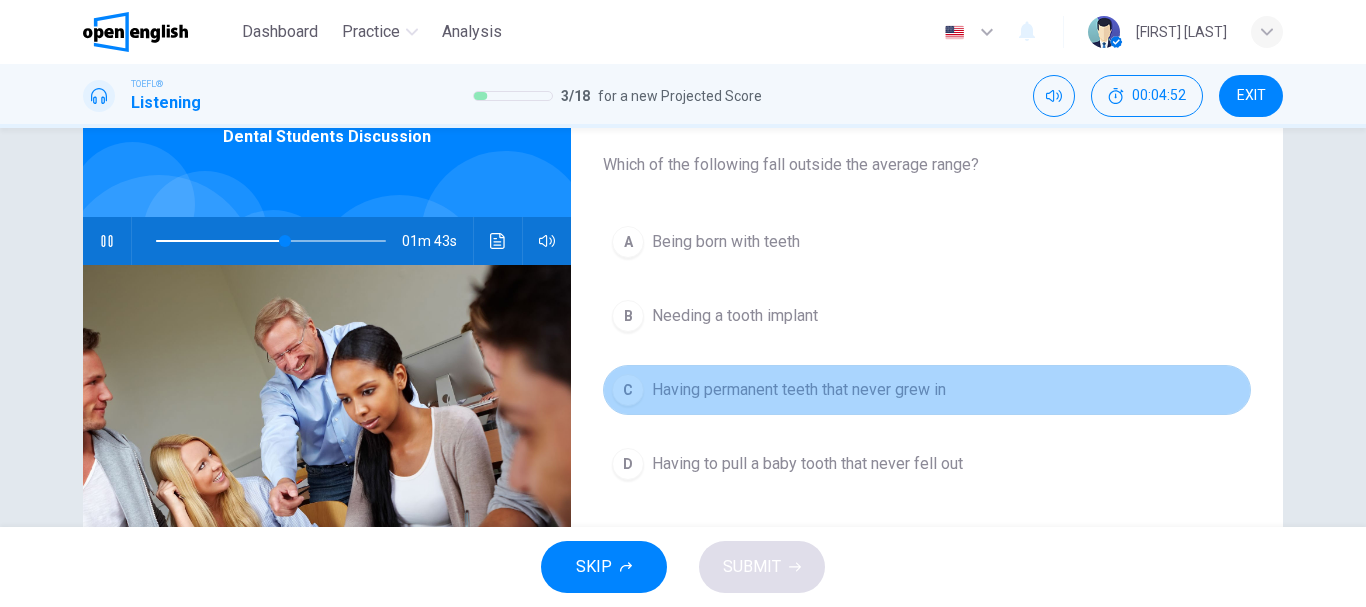 click on "C Having permanent teeth that never grew in" at bounding box center [927, 390] 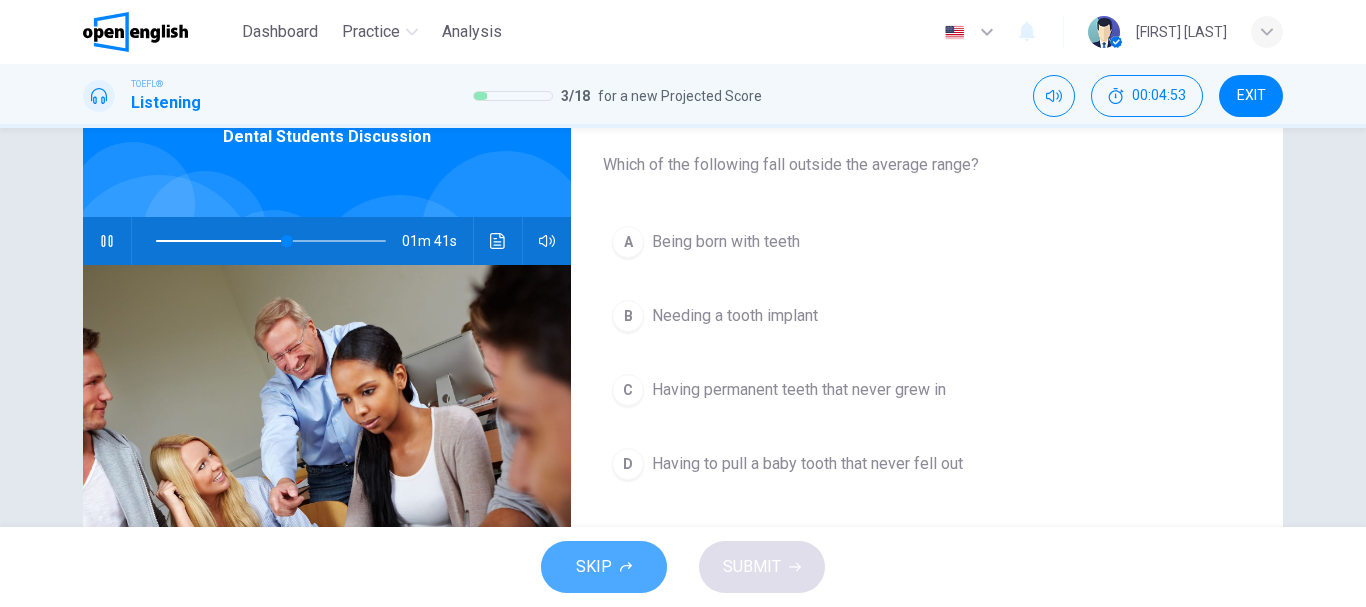 click on "SKIP" at bounding box center [604, 567] 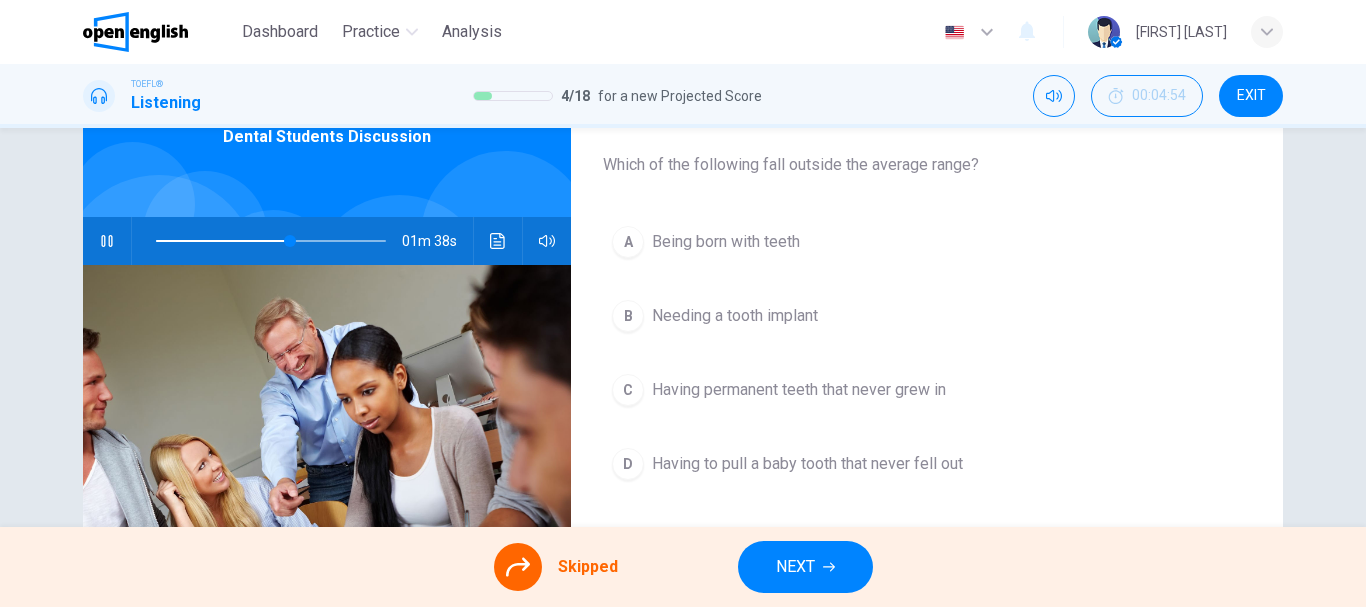 click on "A Being born with teeth B Needing a tooth implant C Having permanent teeth that never grew in D Having to pull a baby tooth that never fell out" at bounding box center (927, 373) 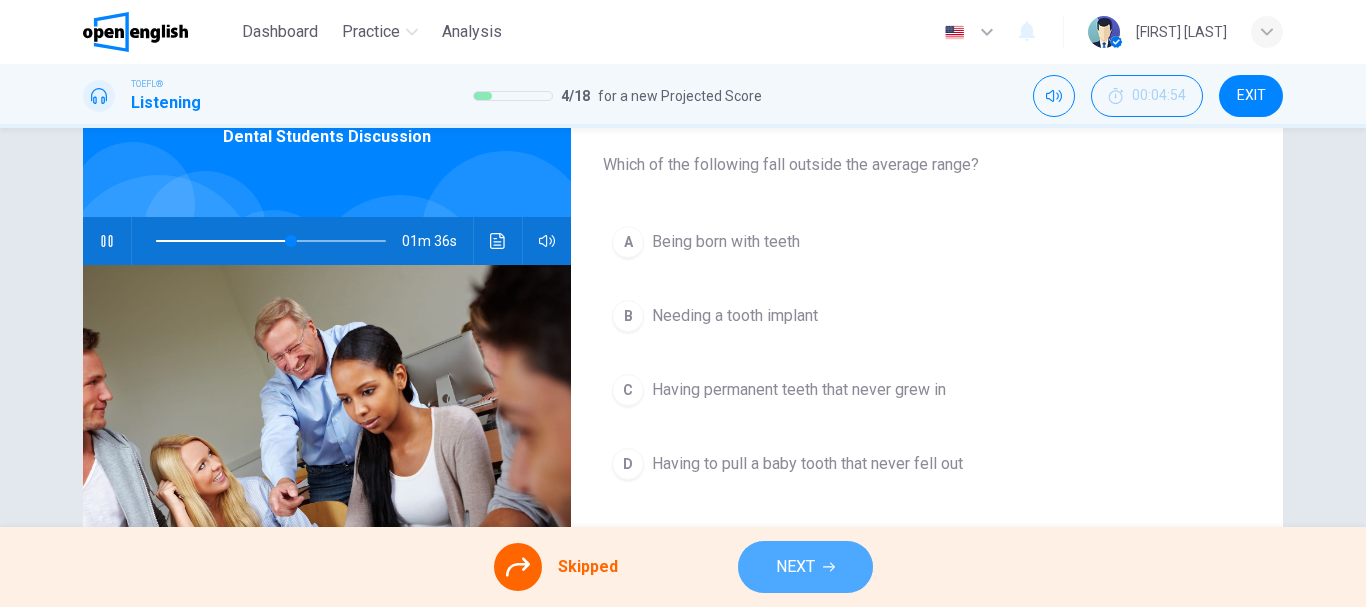 click on "NEXT" at bounding box center [795, 567] 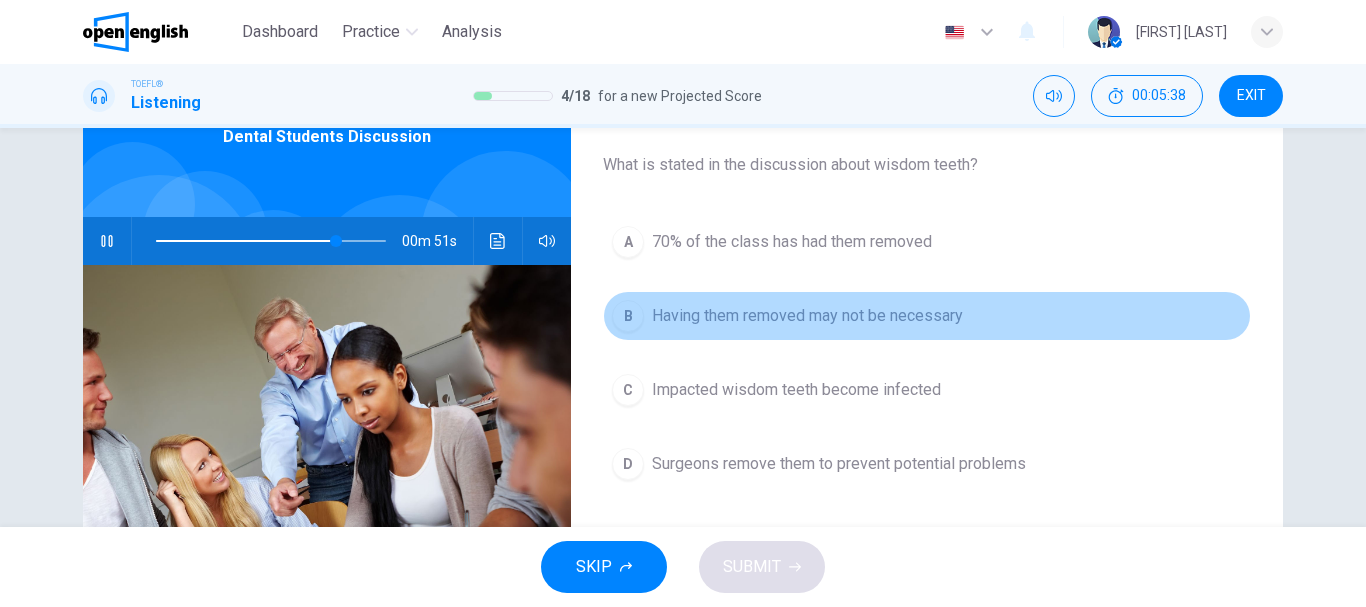 click on "B" at bounding box center (628, 316) 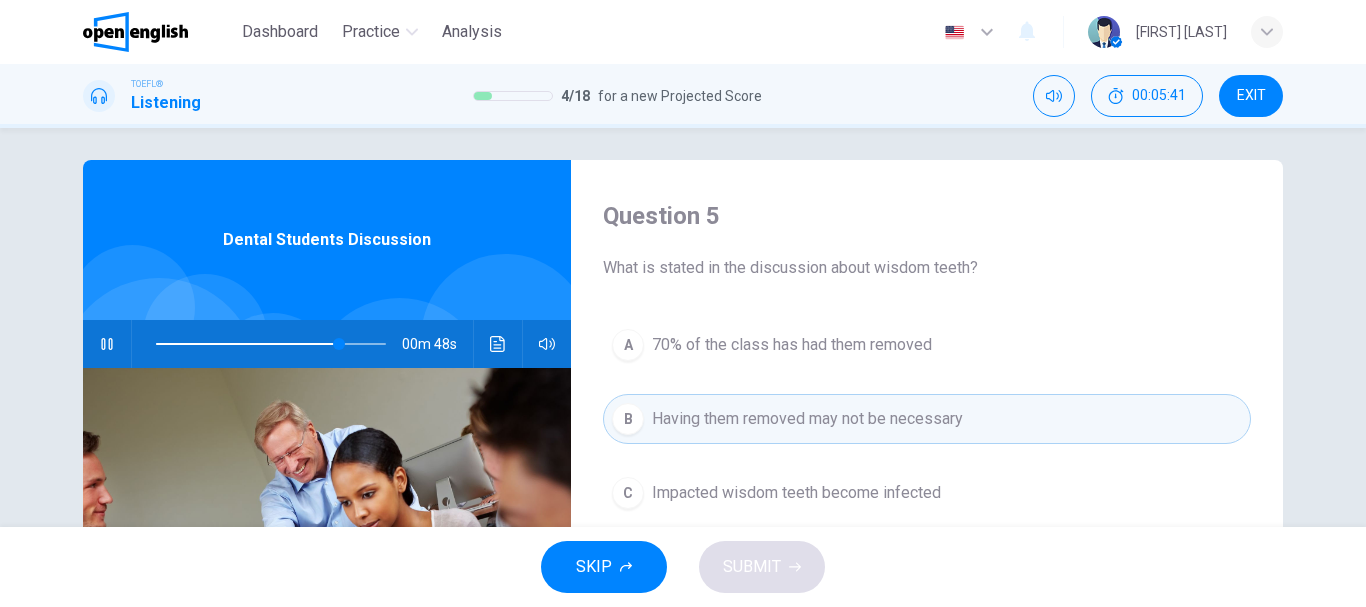 scroll, scrollTop: 0, scrollLeft: 0, axis: both 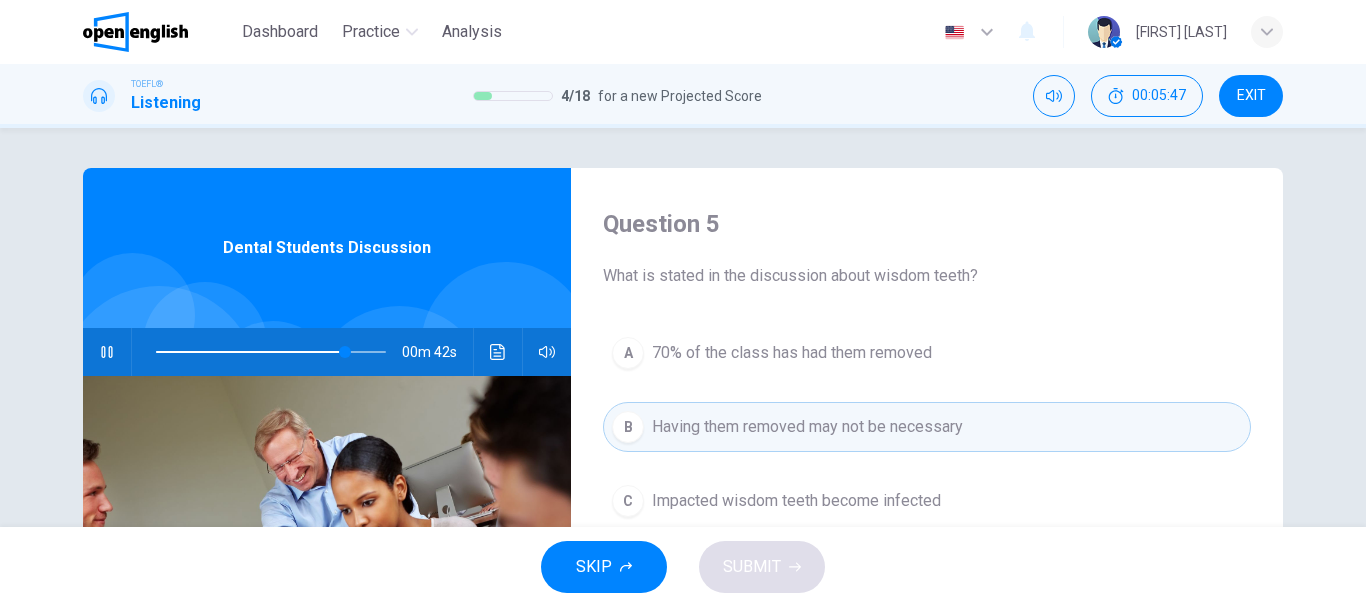 click 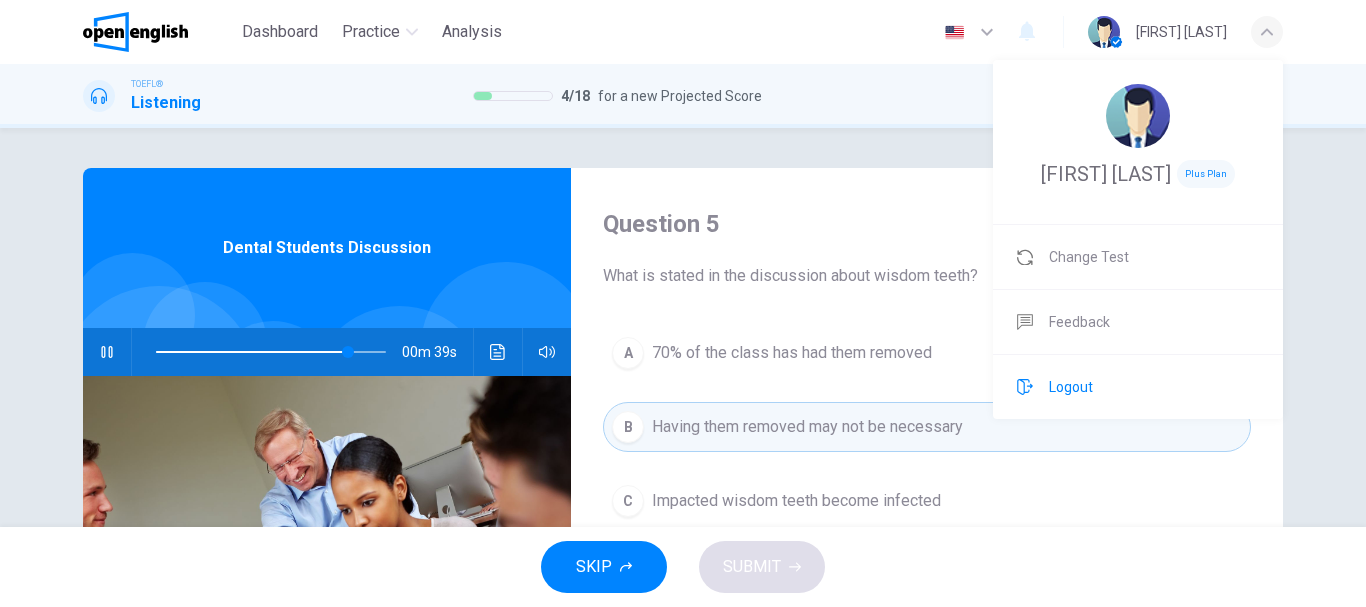 type on "**" 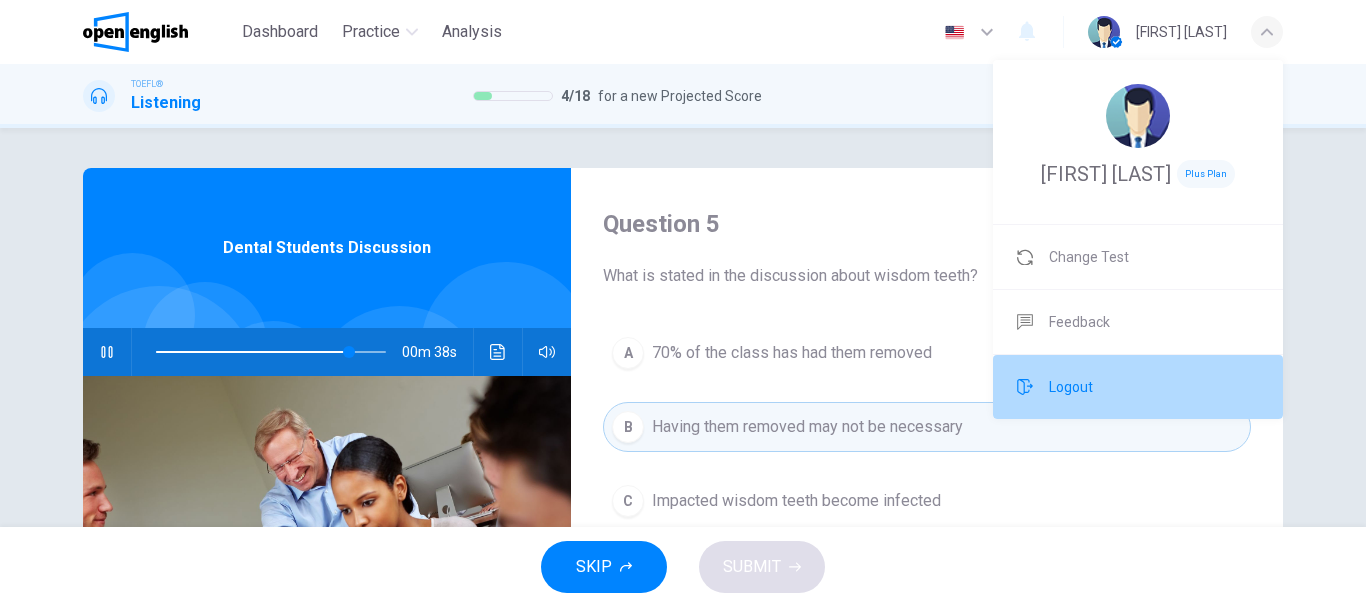 click on "Logout" at bounding box center (1071, 387) 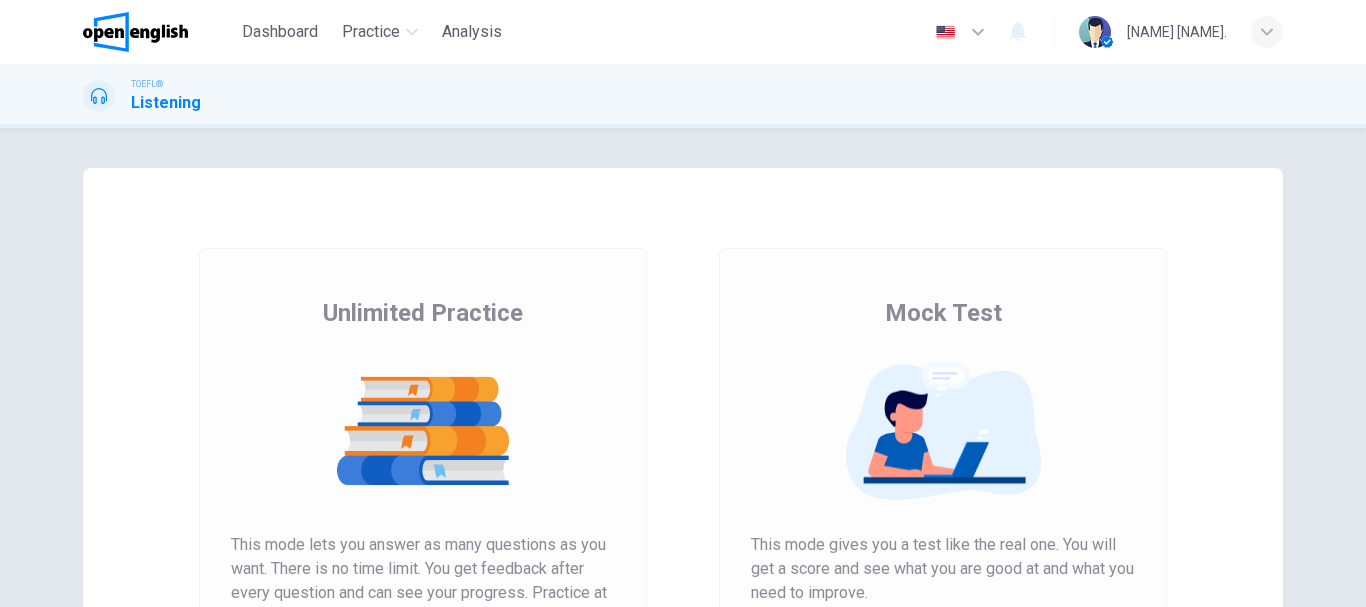 scroll, scrollTop: 0, scrollLeft: 0, axis: both 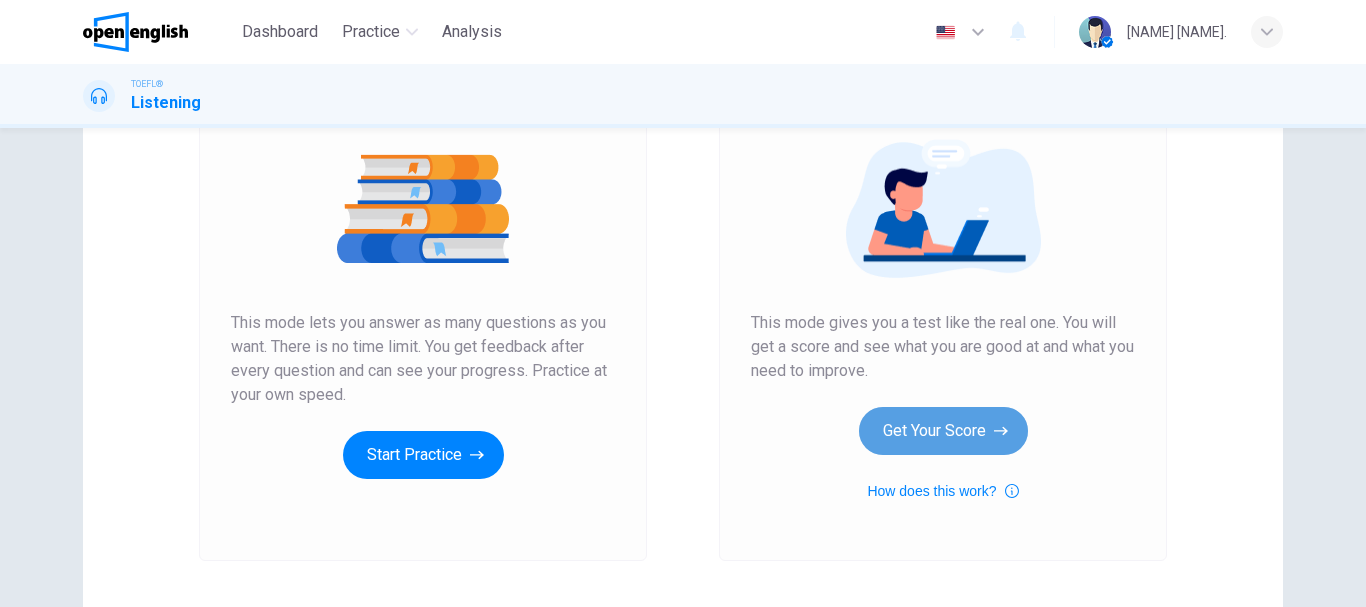 click on "Get Your Score" at bounding box center [943, 431] 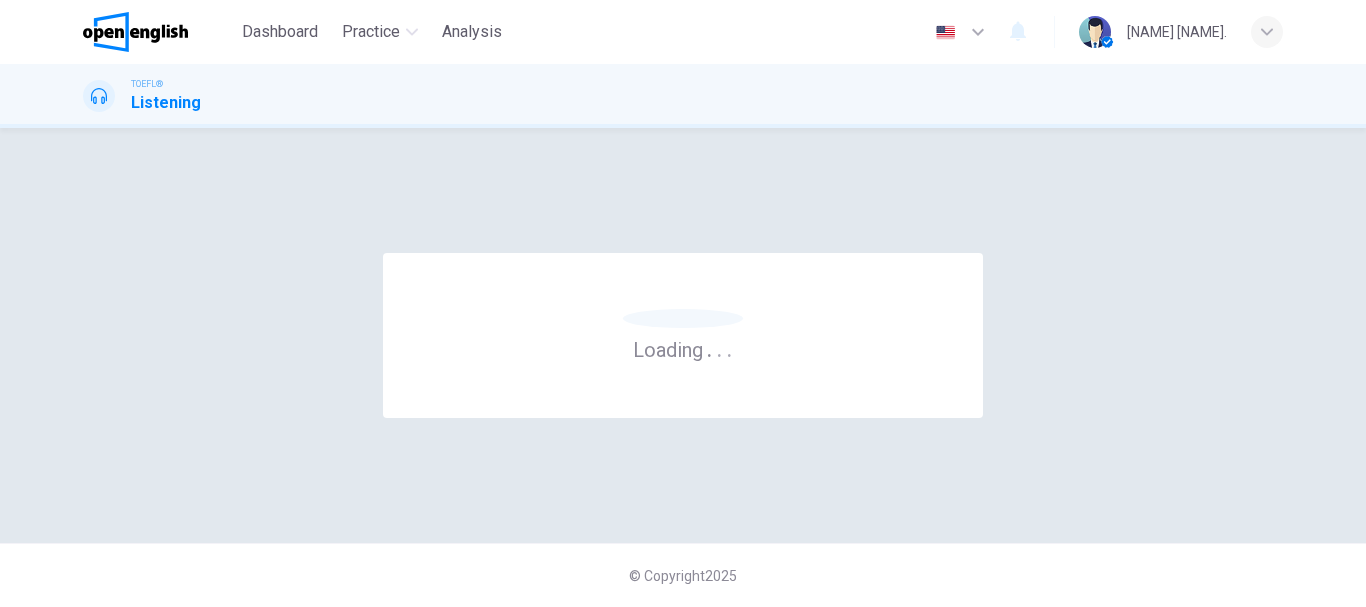 scroll, scrollTop: 0, scrollLeft: 0, axis: both 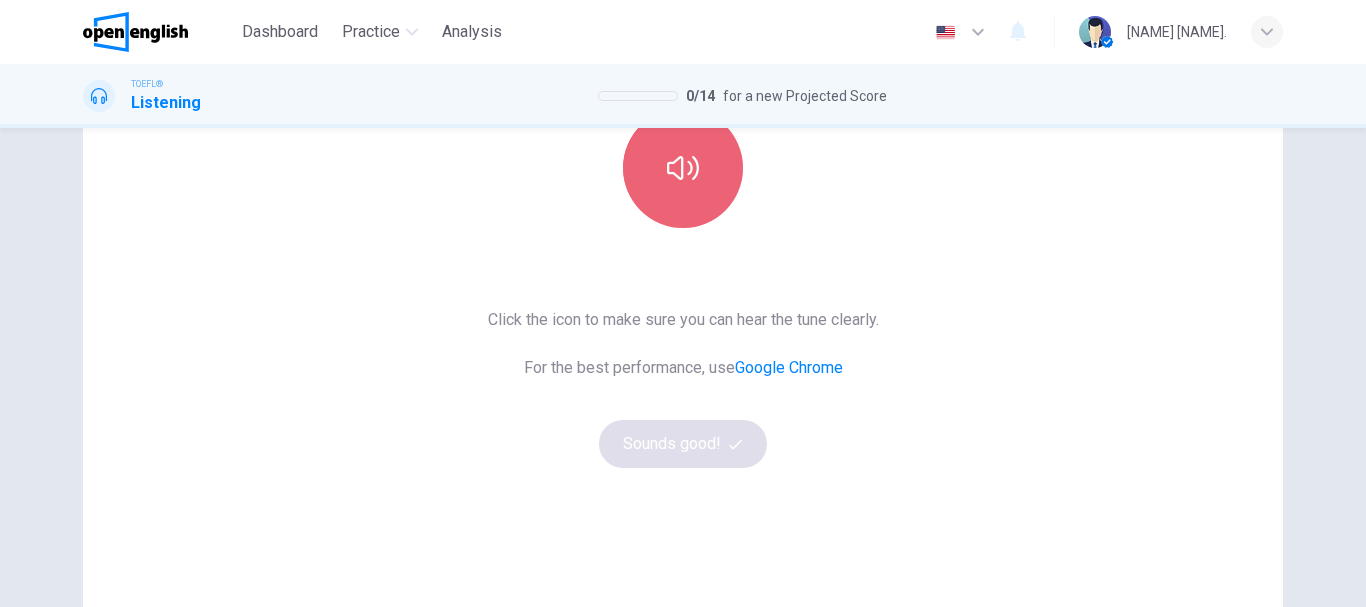 click at bounding box center (683, 168) 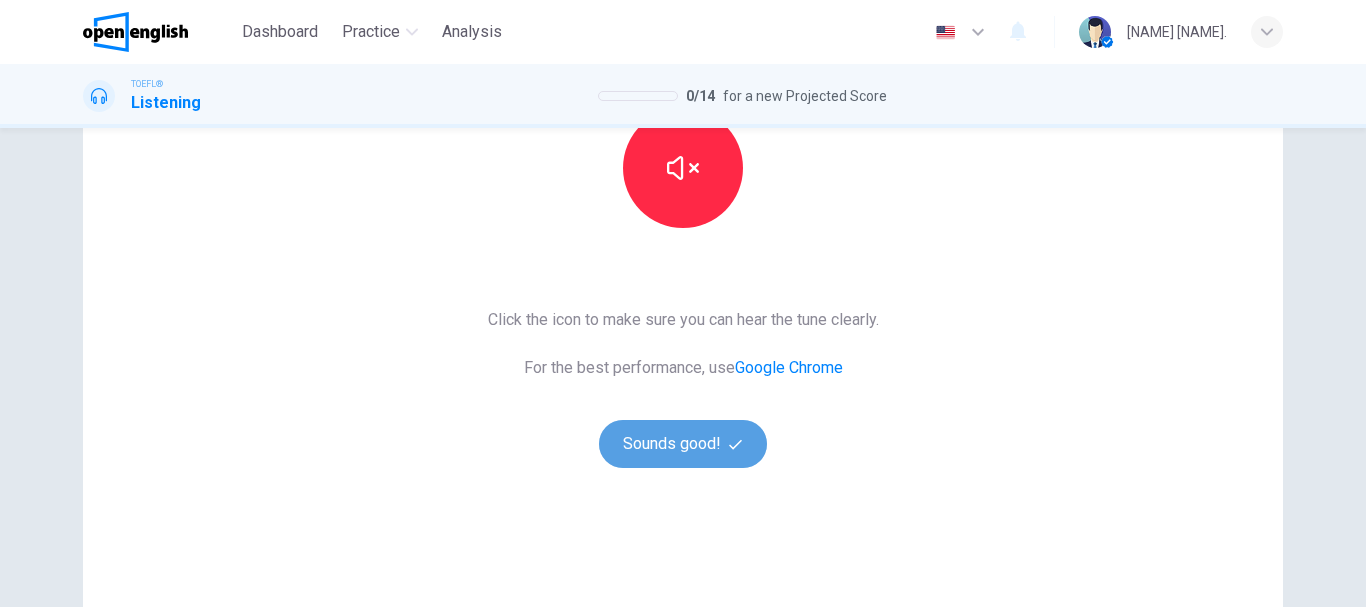 click on "Sounds good!" at bounding box center (683, 444) 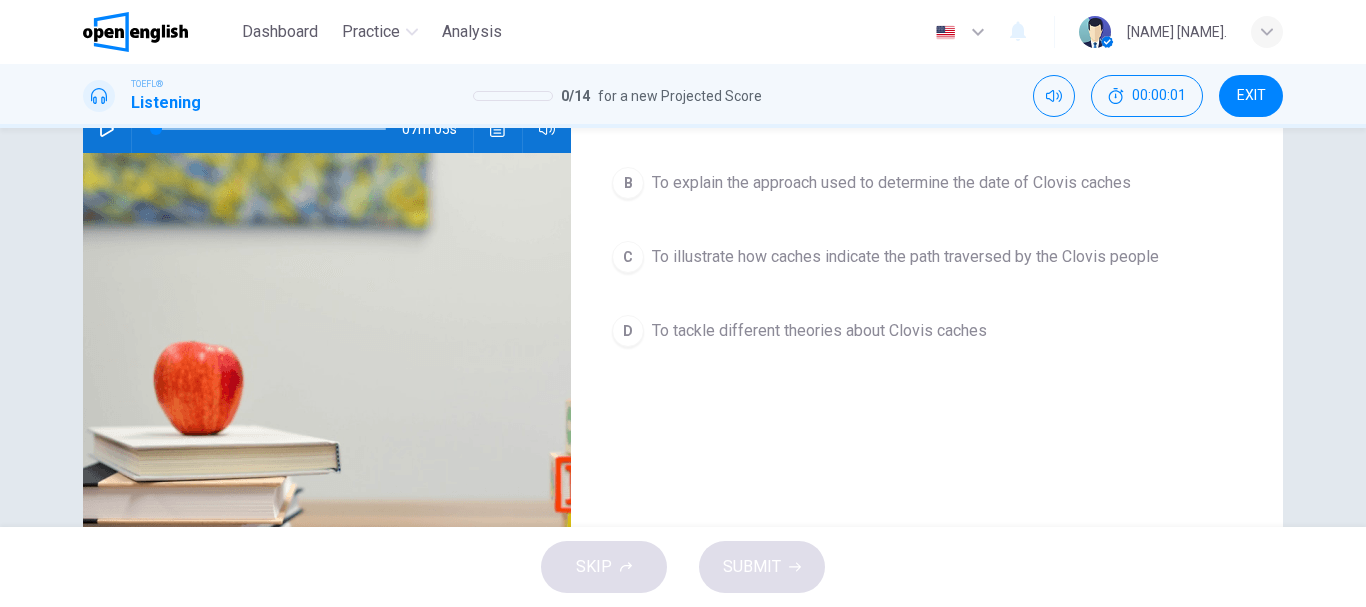 scroll, scrollTop: 0, scrollLeft: 0, axis: both 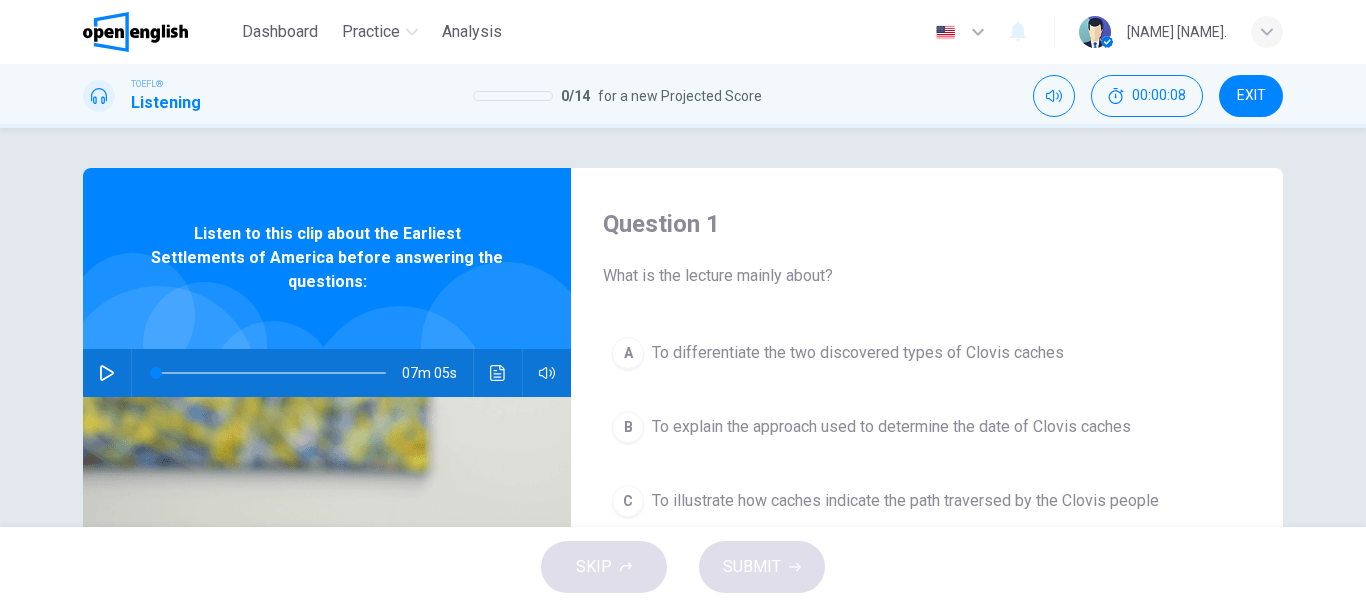 drag, startPoint x: 492, startPoint y: 234, endPoint x: 215, endPoint y: 300, distance: 284.75427 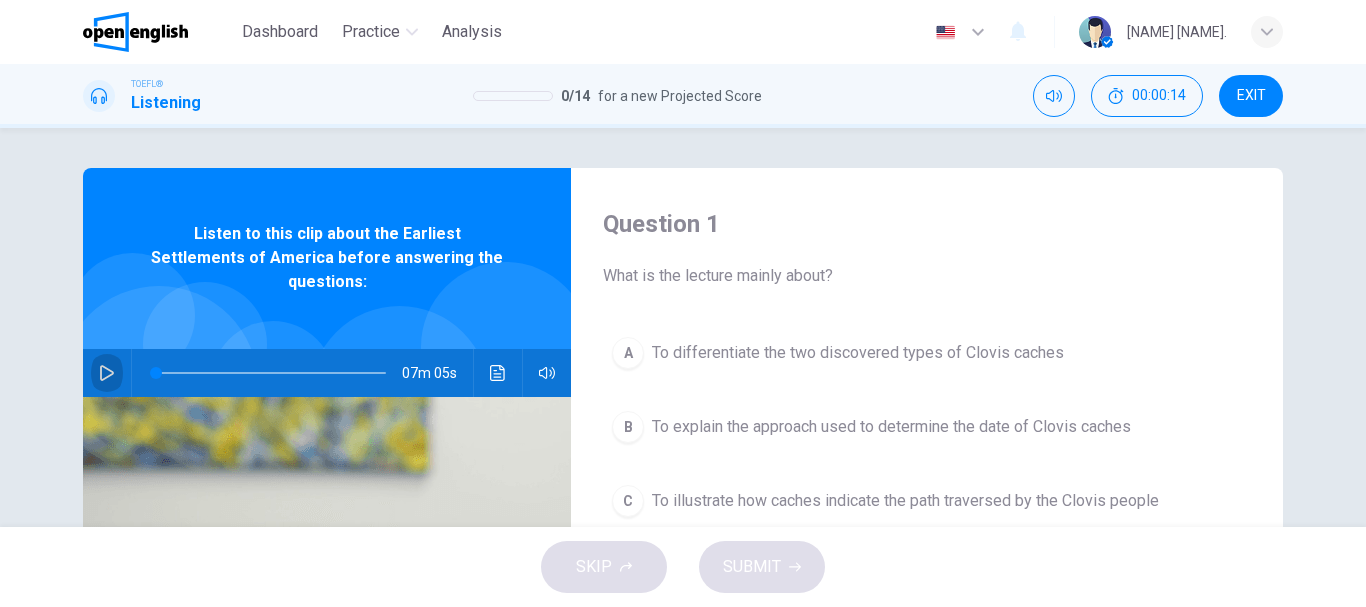 click 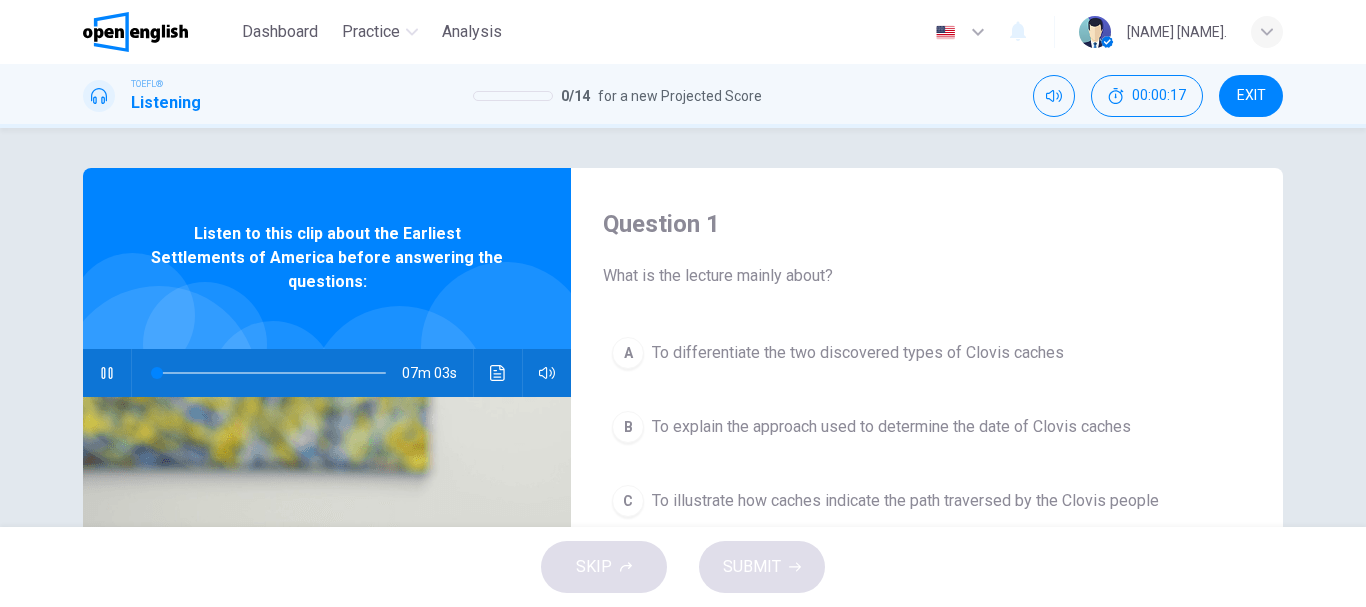 type on "*" 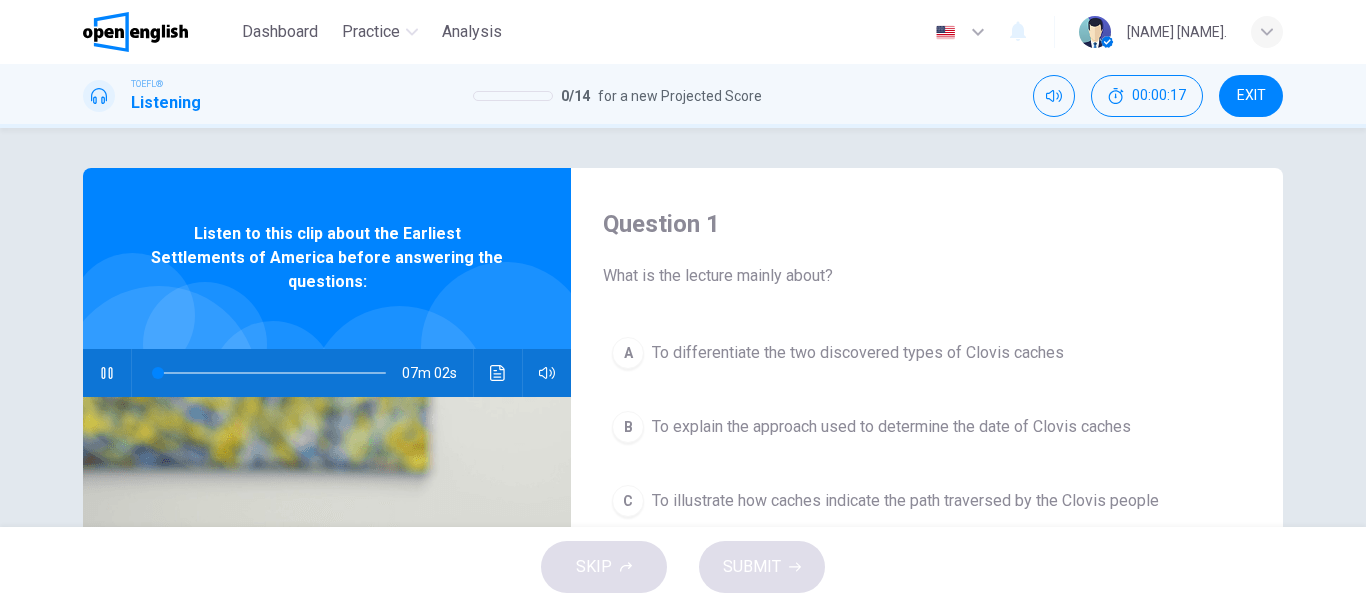 type 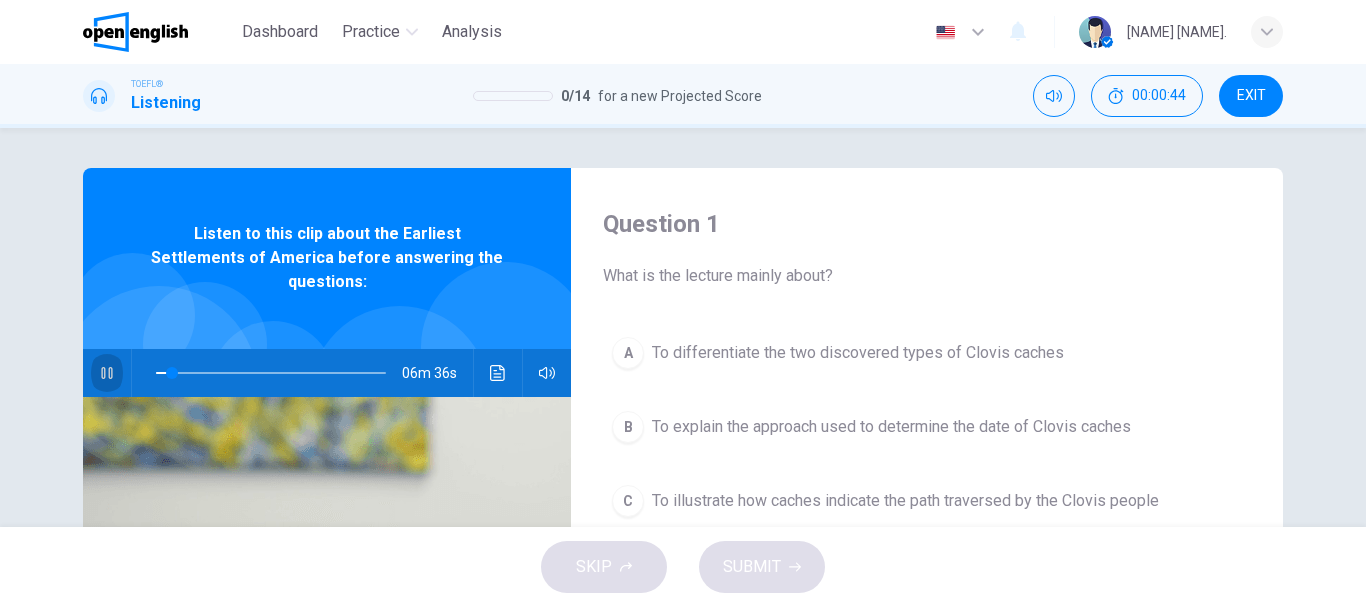 click at bounding box center [107, 373] 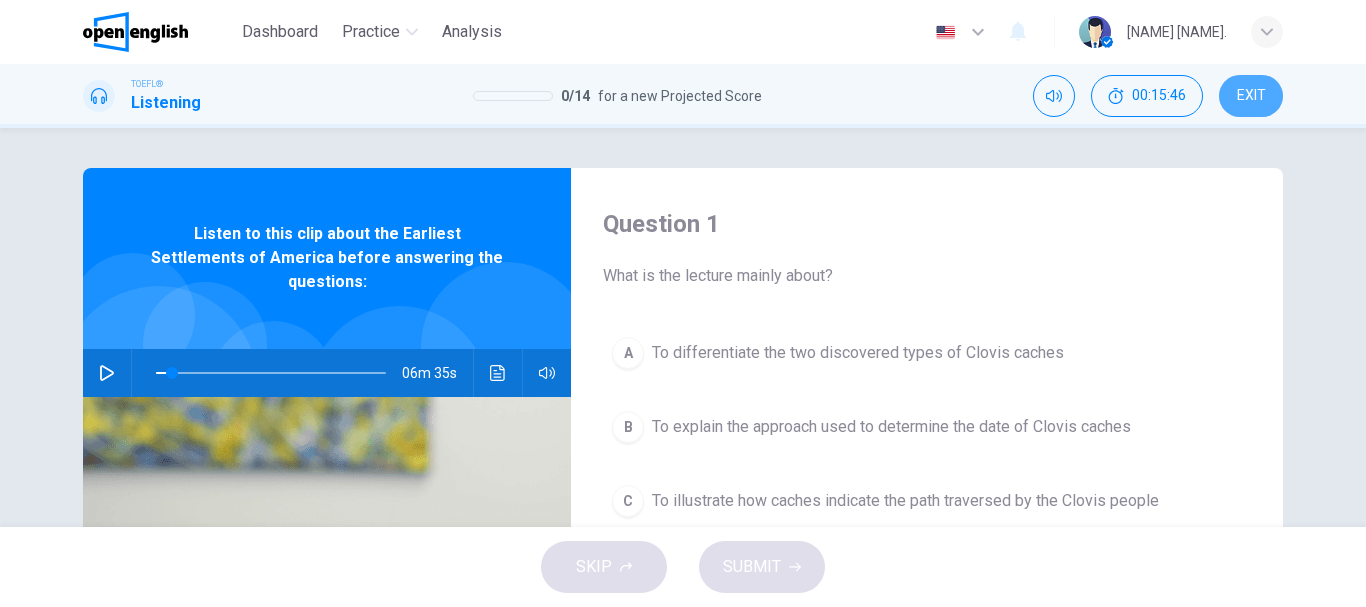 click on "EXIT" at bounding box center [1251, 96] 